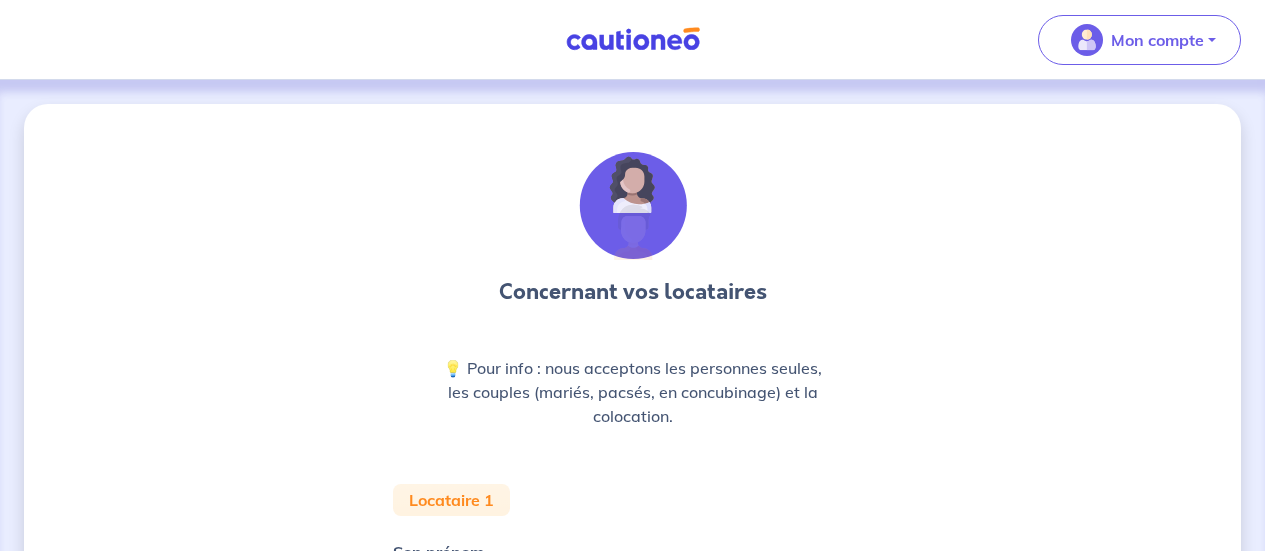 scroll, scrollTop: 132, scrollLeft: 0, axis: vertical 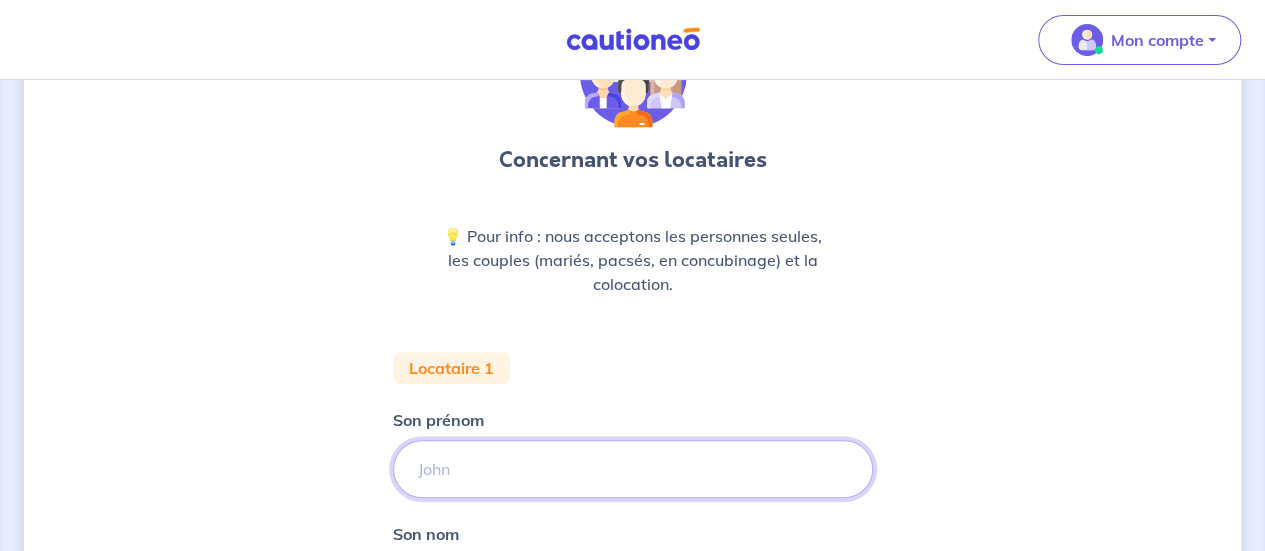 click on "Son prénom" at bounding box center (633, 469) 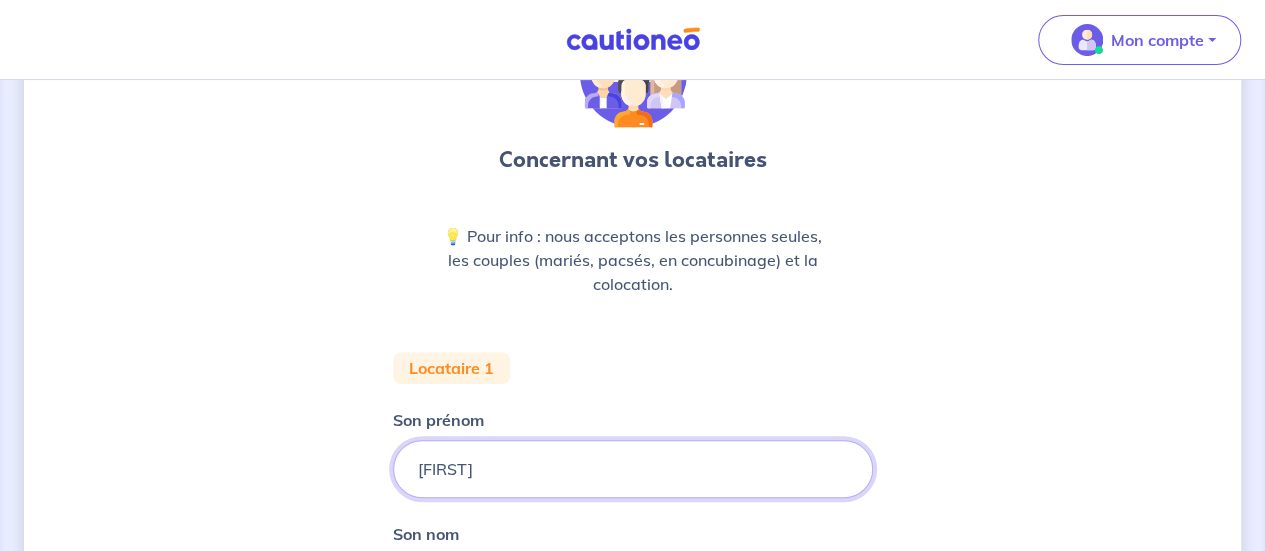type on "[FIRST]" 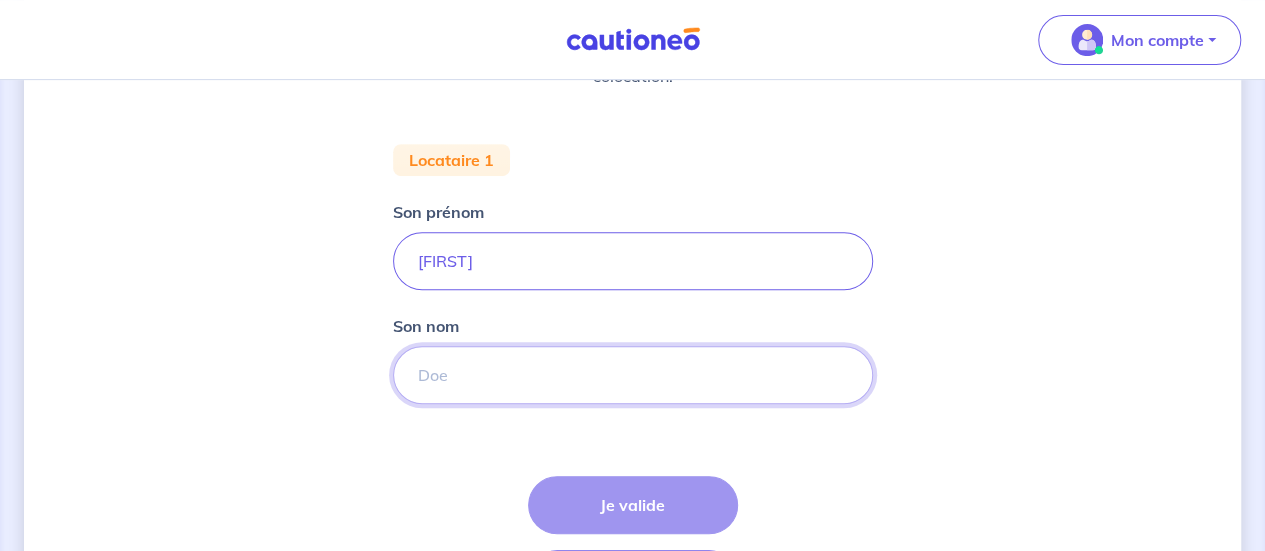 scroll, scrollTop: 438, scrollLeft: 0, axis: vertical 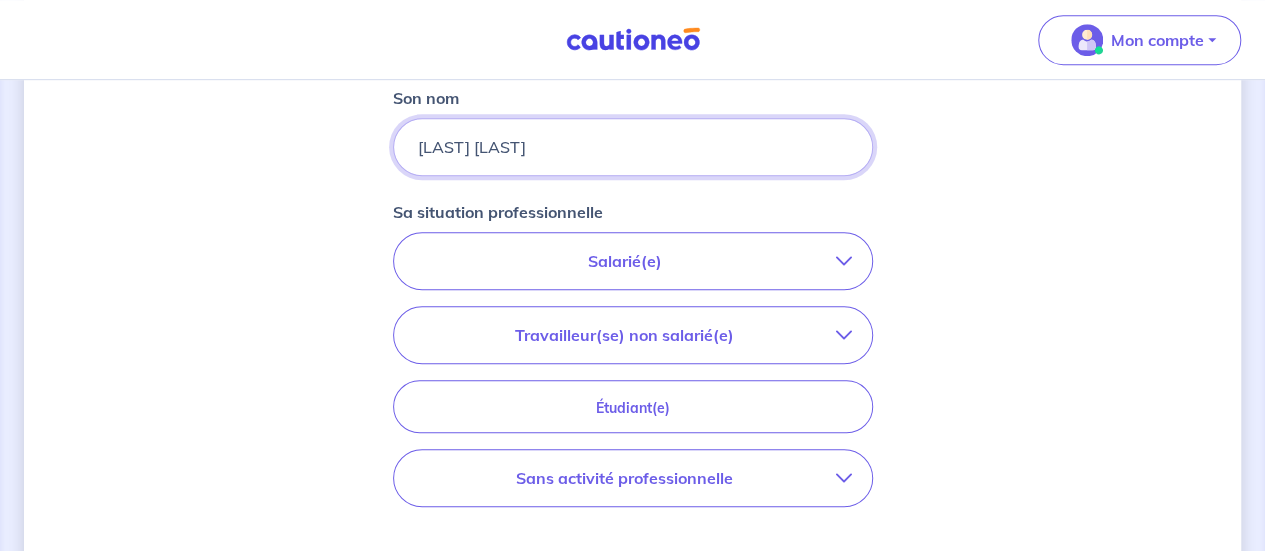 type on "[LAST] [LAST]" 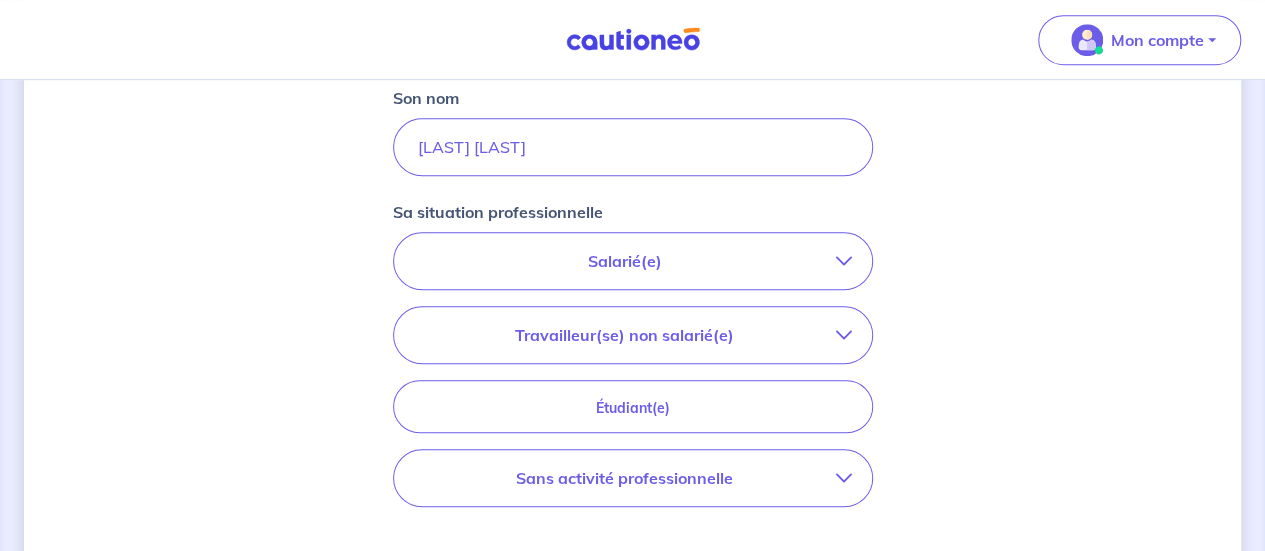 click at bounding box center (844, 261) 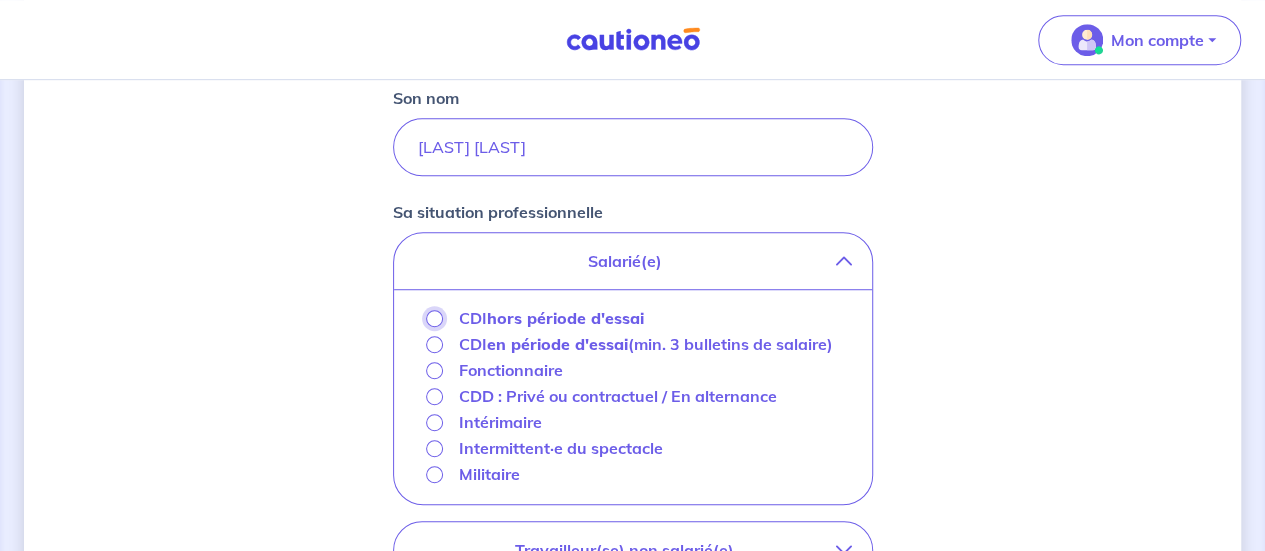 click on "CDI  hors période d'essai" at bounding box center [434, 318] 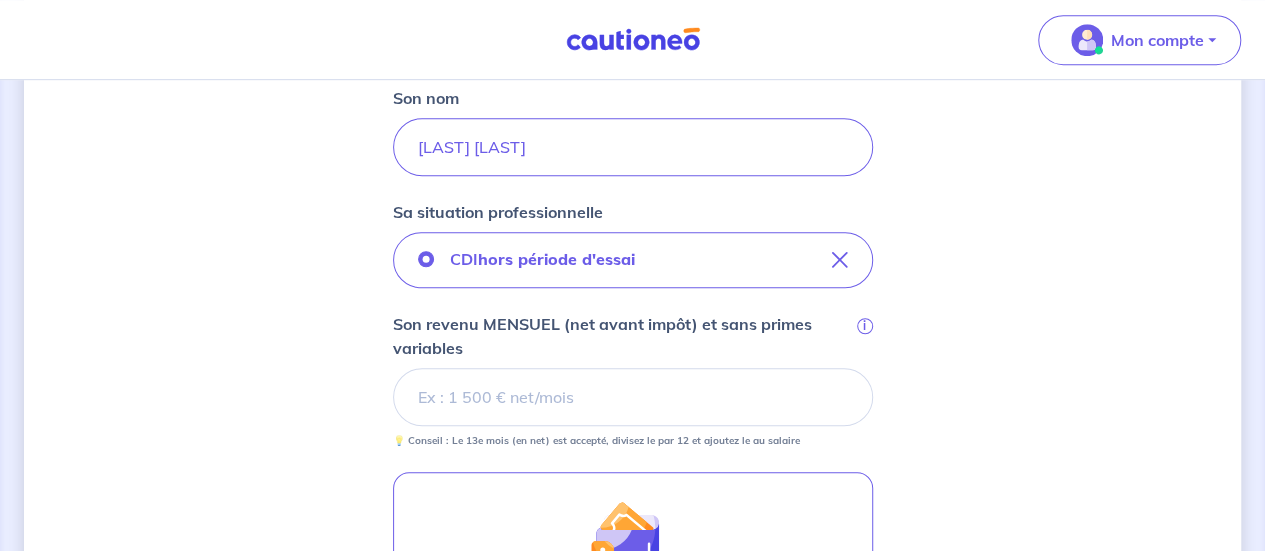 click on "Son revenu MENSUEL (net avant impôt) et sans primes variables i" at bounding box center [633, 397] 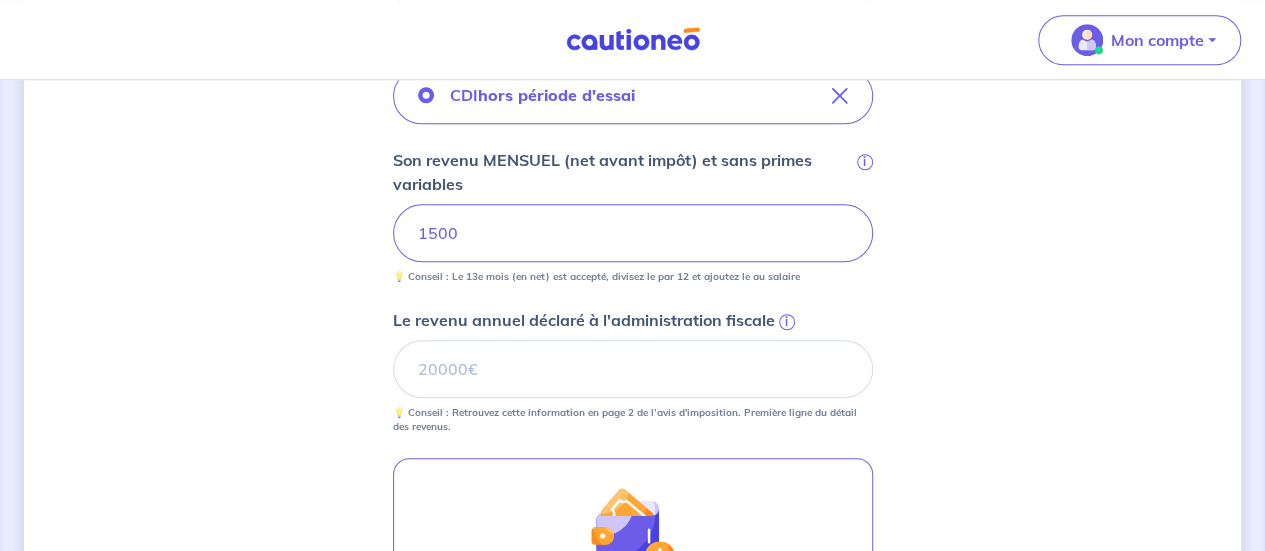 scroll, scrollTop: 744, scrollLeft: 0, axis: vertical 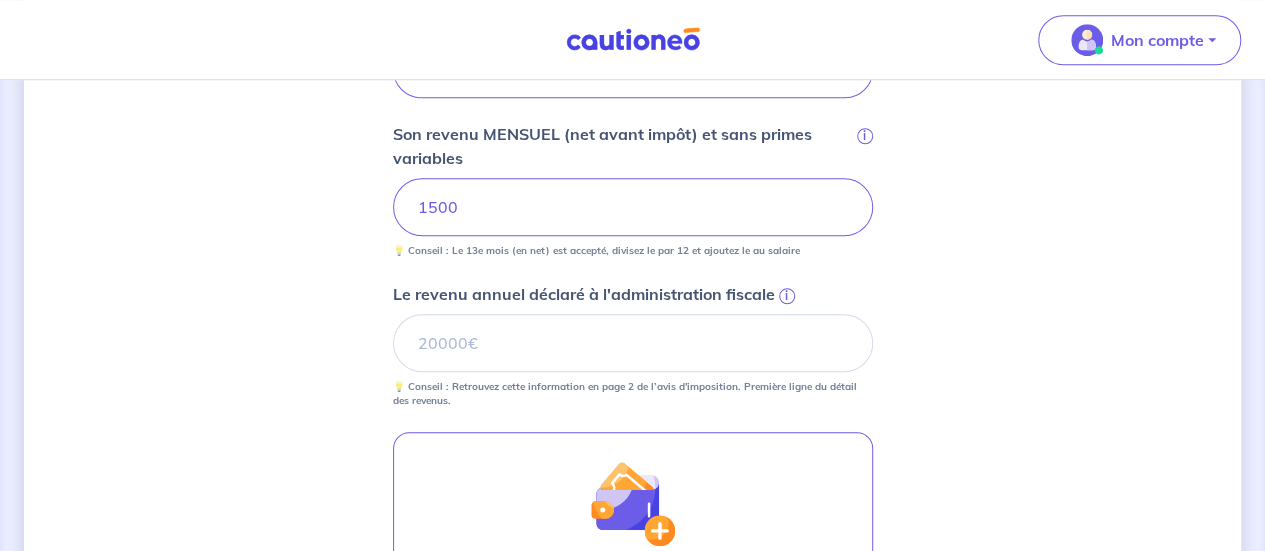 click on "i" at bounding box center (787, 296) 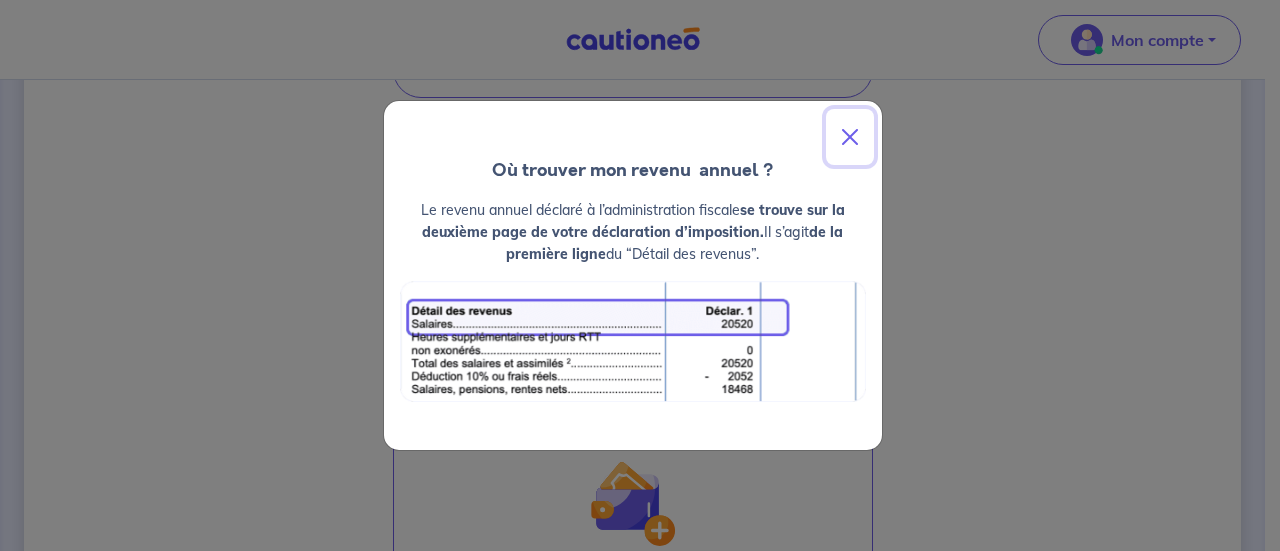 click at bounding box center [850, 137] 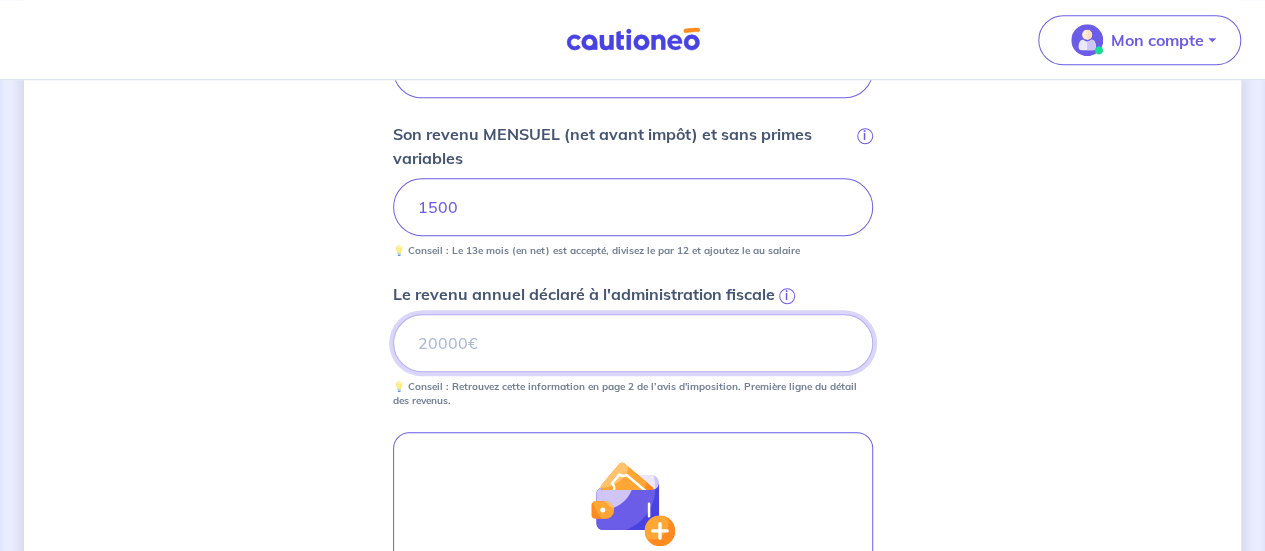 click on "Le revenu annuel déclaré à l'administration fiscale i" at bounding box center (633, 343) 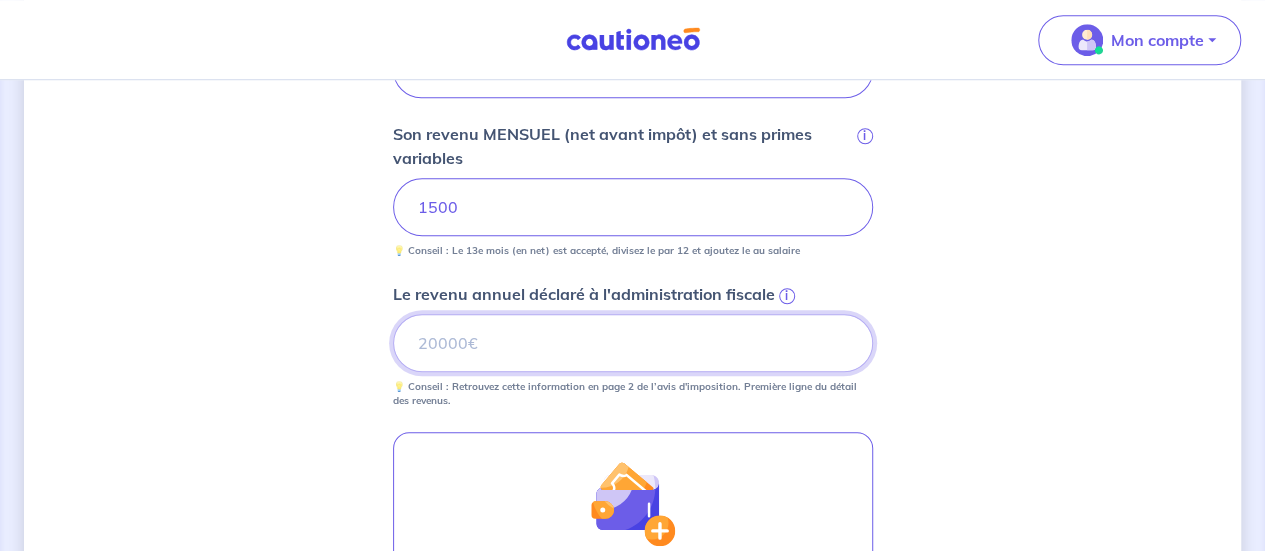 type on "[NUMBER]" 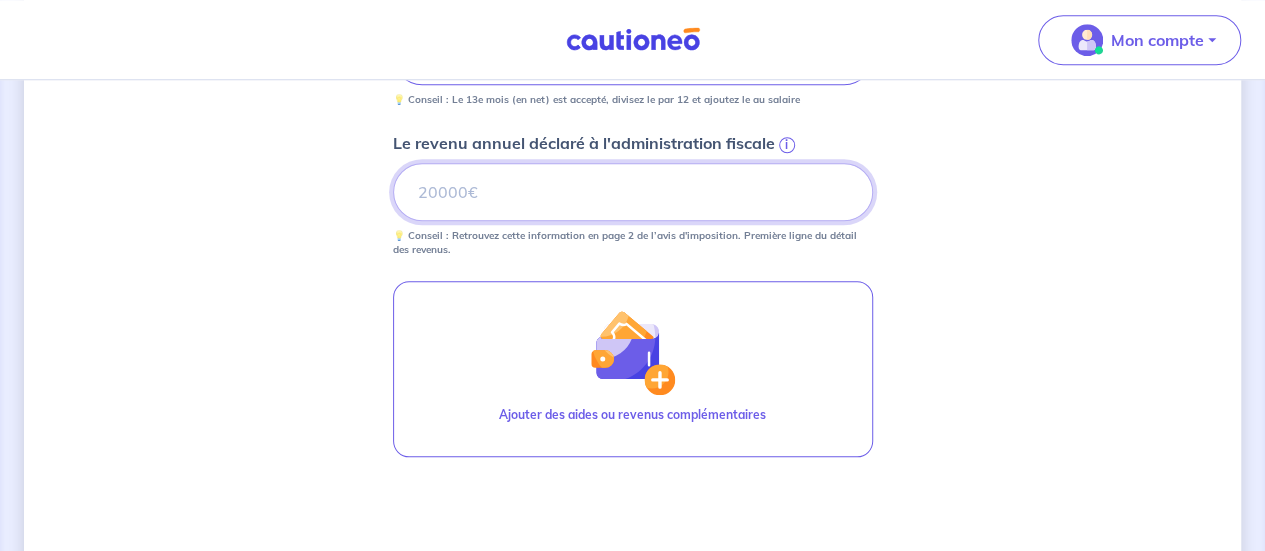 scroll, scrollTop: 911, scrollLeft: 0, axis: vertical 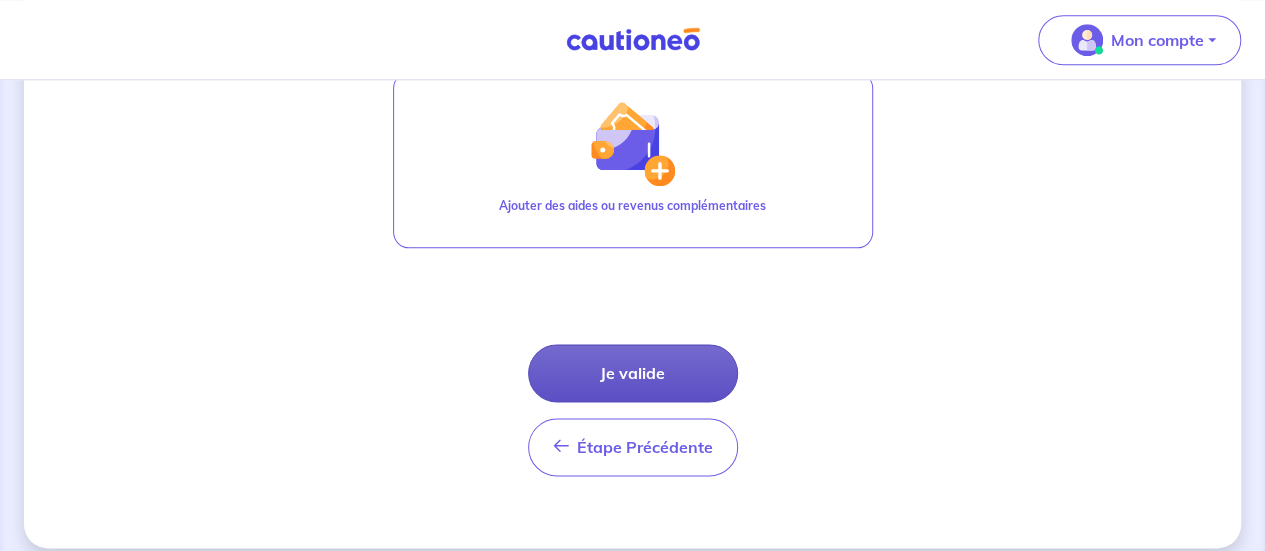 click on "Je valide" at bounding box center (633, 373) 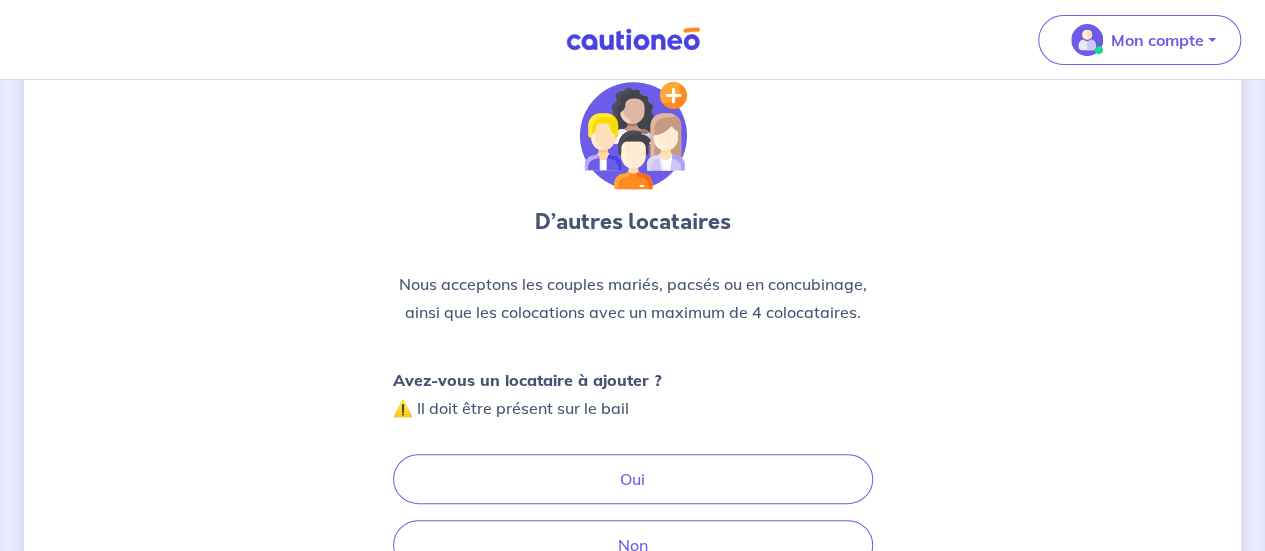 scroll, scrollTop: 0, scrollLeft: 0, axis: both 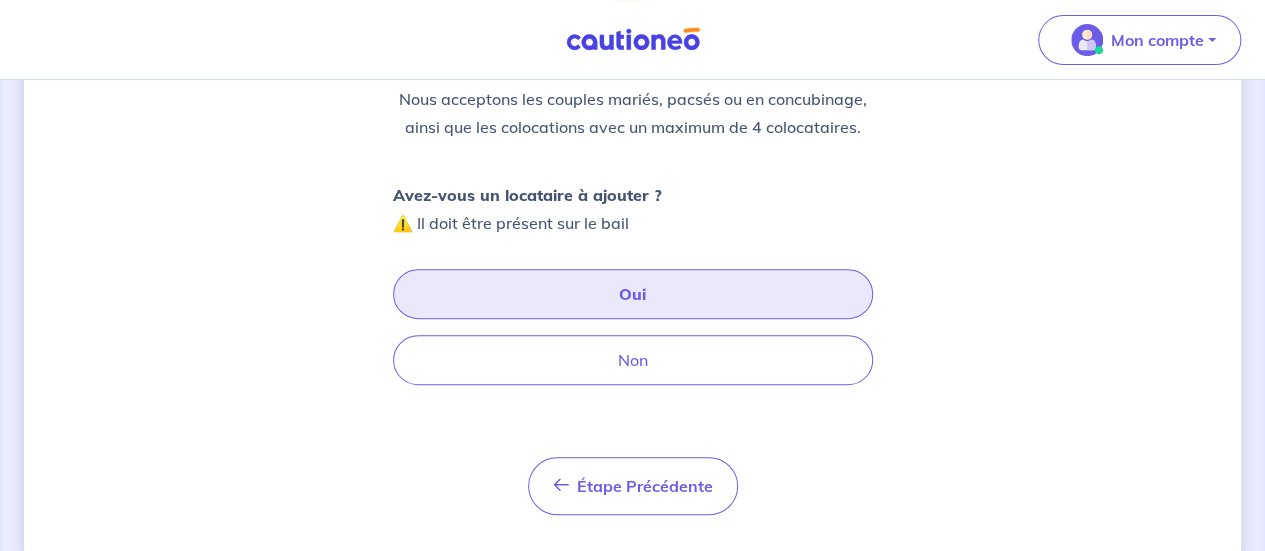 click on "Oui" at bounding box center (633, 294) 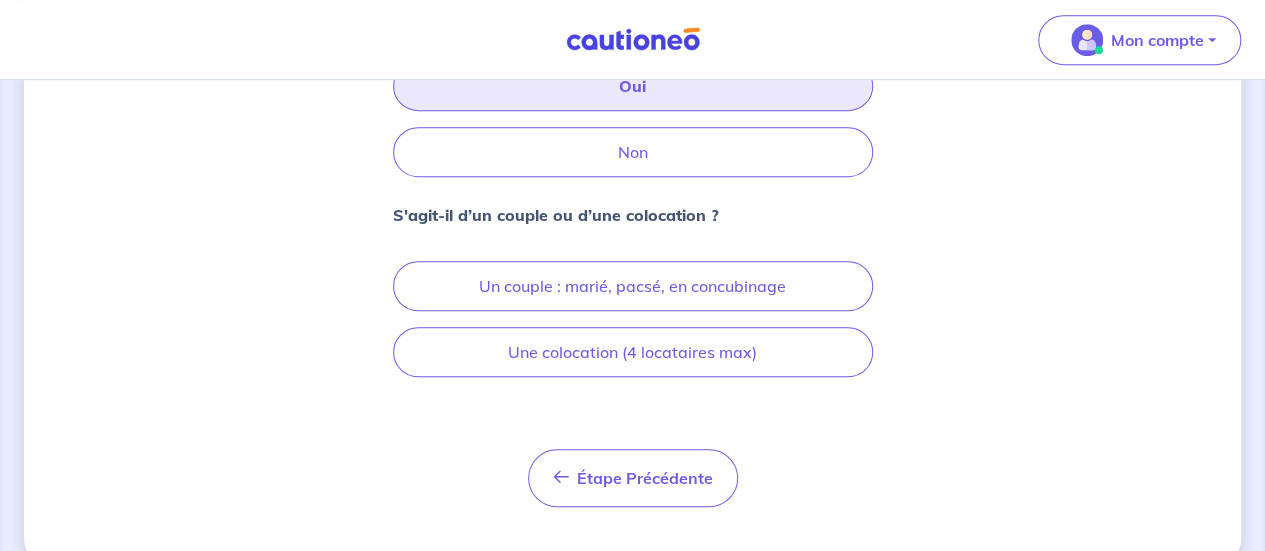 scroll, scrollTop: 495, scrollLeft: 0, axis: vertical 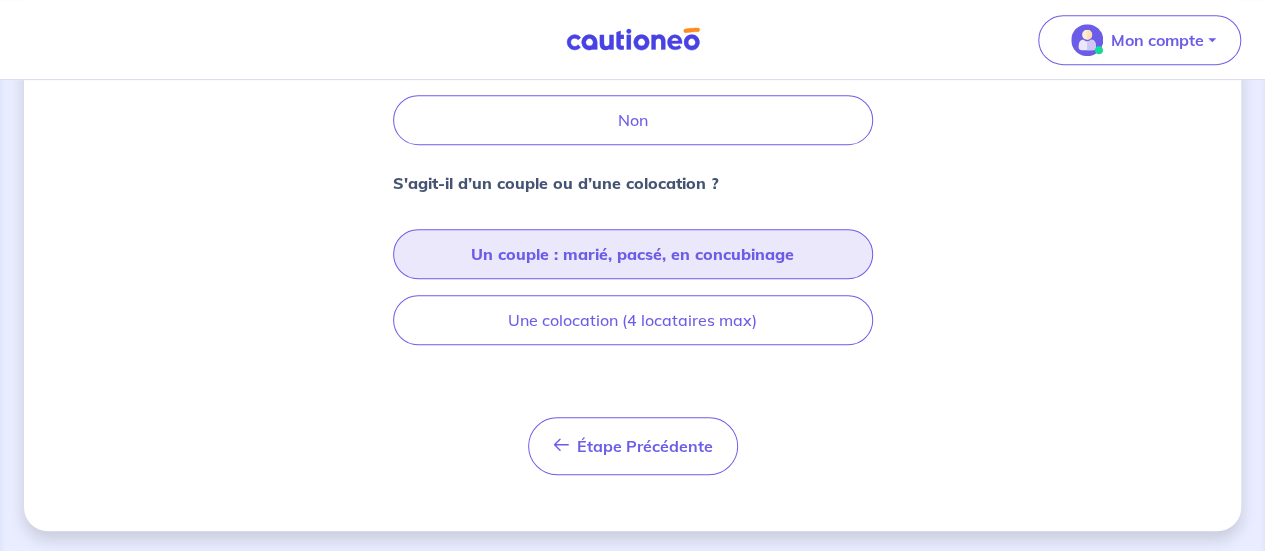 click on "Un couple : marié, pacsé, en concubinage" at bounding box center [633, 254] 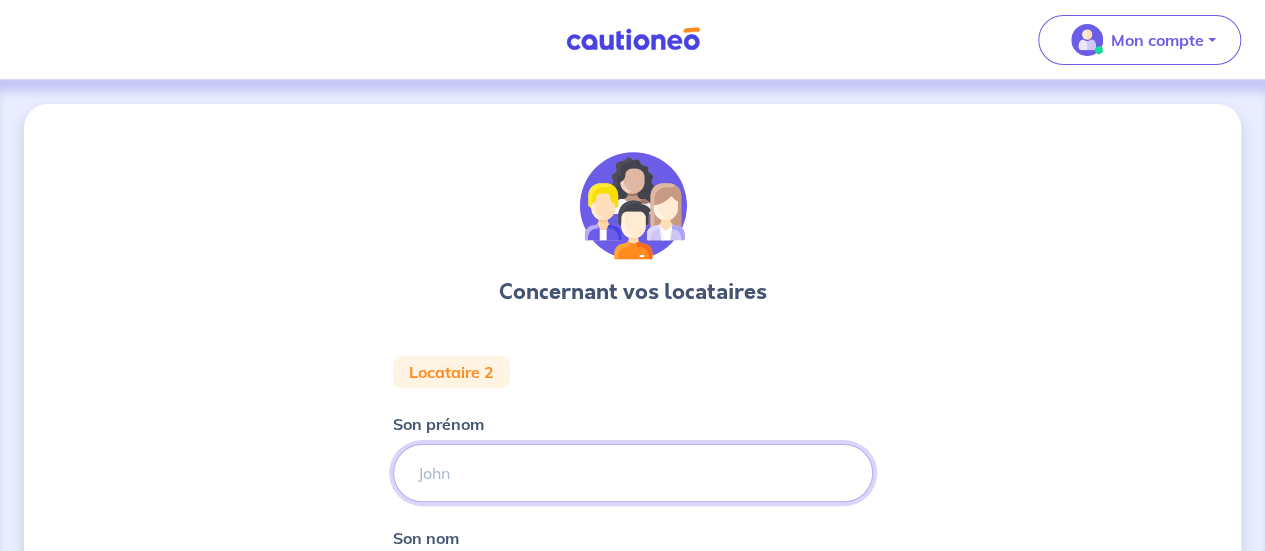 click on "Son prénom" at bounding box center (633, 473) 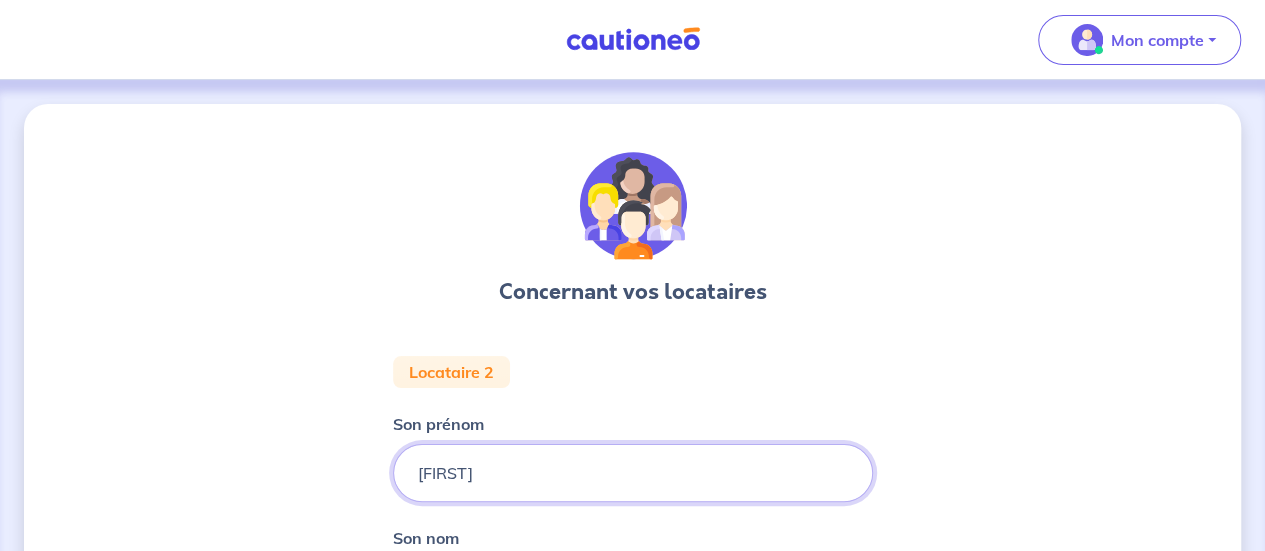 type on "[FIRST]" 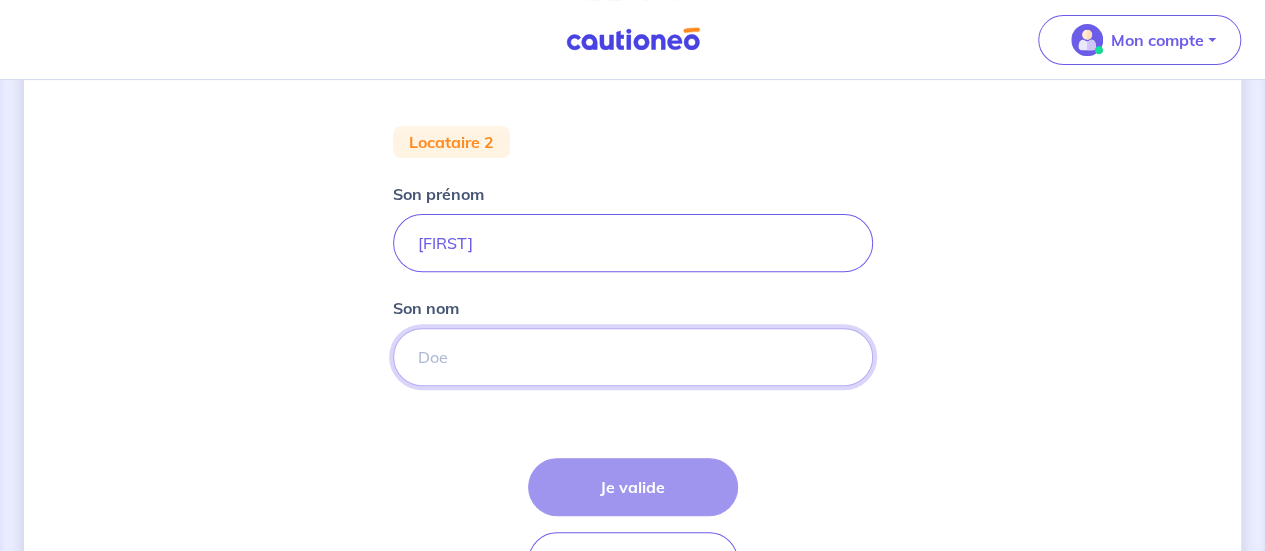 scroll, scrollTop: 310, scrollLeft: 0, axis: vertical 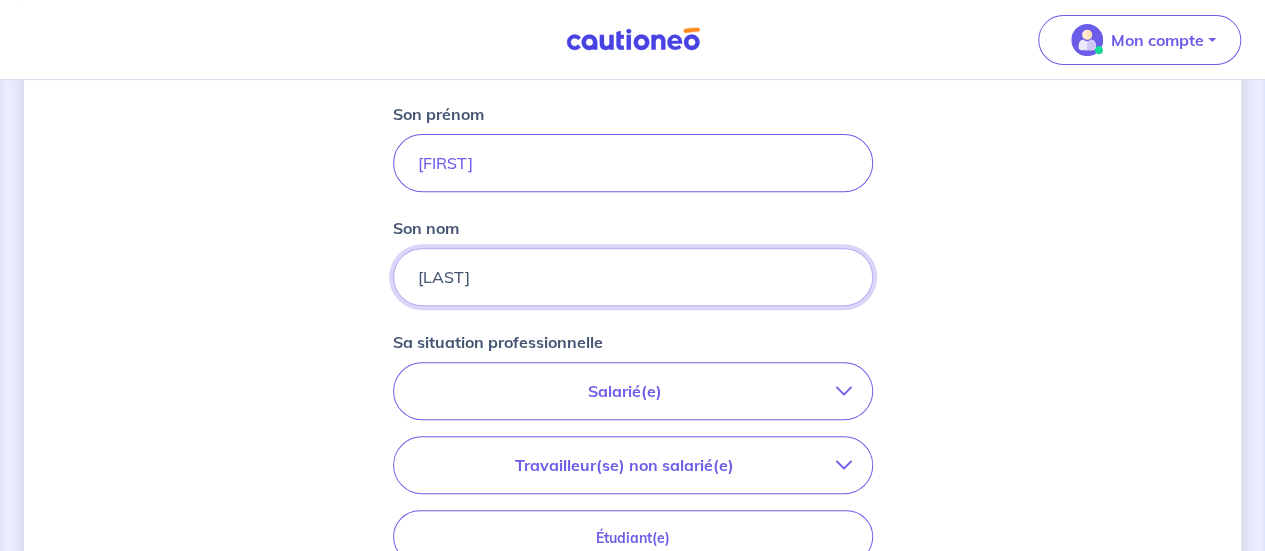 type on "[LAST]" 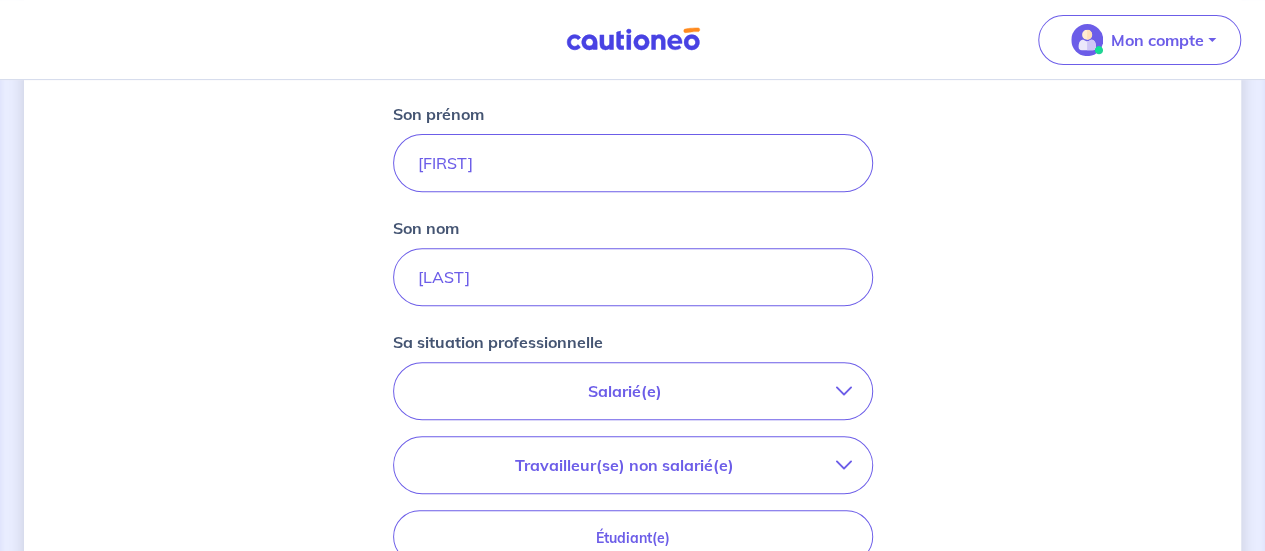 click on "Salarié(e)" at bounding box center [625, 391] 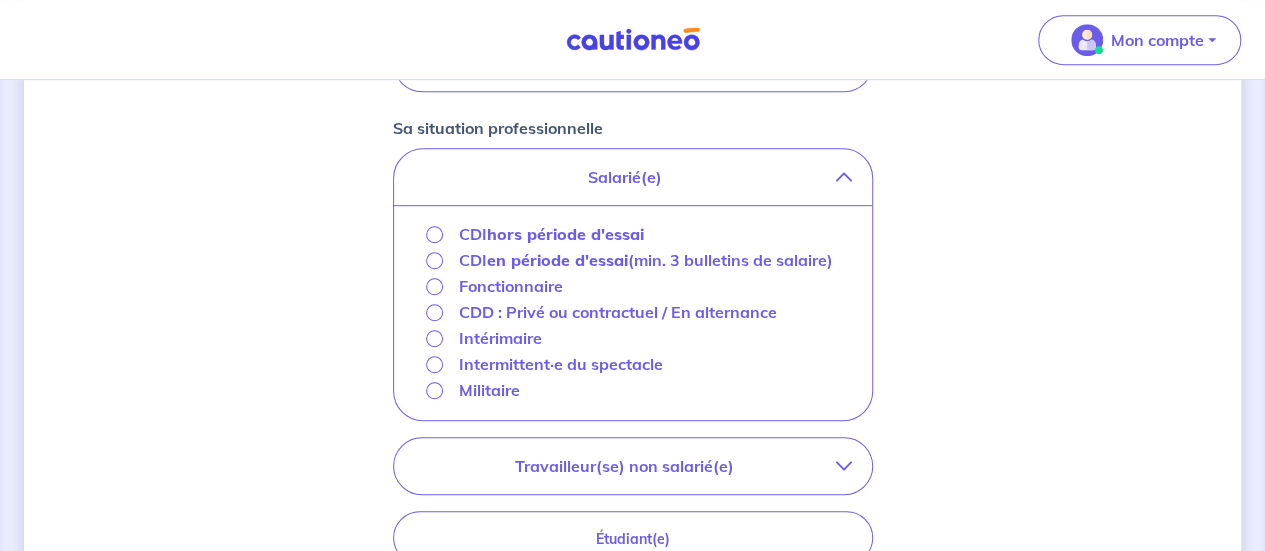 scroll, scrollTop: 538, scrollLeft: 0, axis: vertical 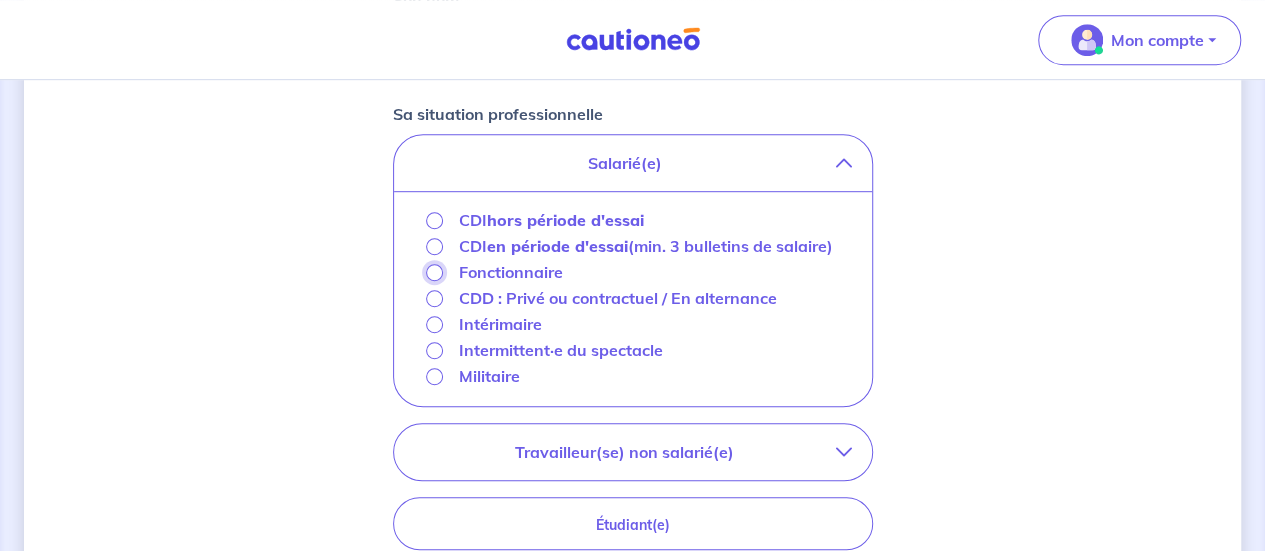 click on "Fonctionnaire" at bounding box center [434, 272] 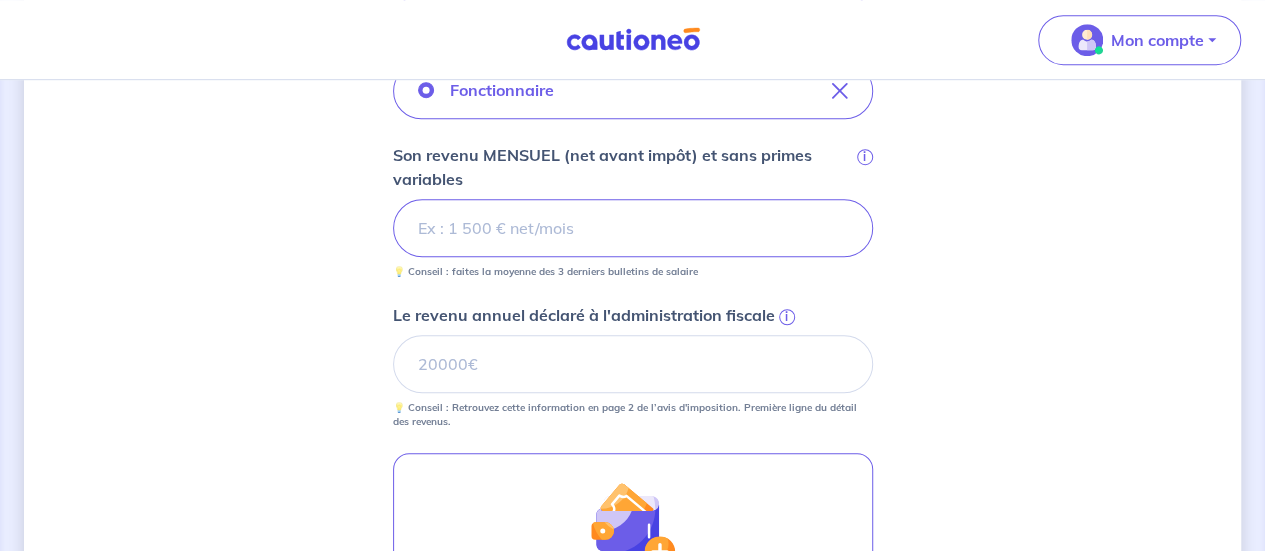 scroll, scrollTop: 617, scrollLeft: 0, axis: vertical 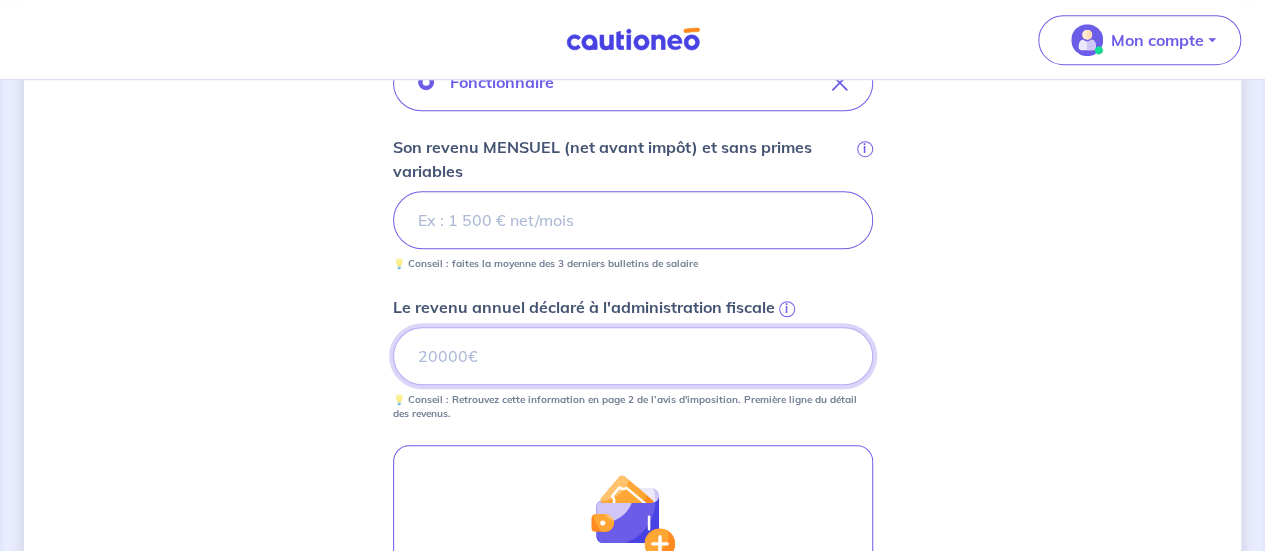 click on "Le revenu annuel déclaré à l'administration fiscale i" at bounding box center [633, 356] 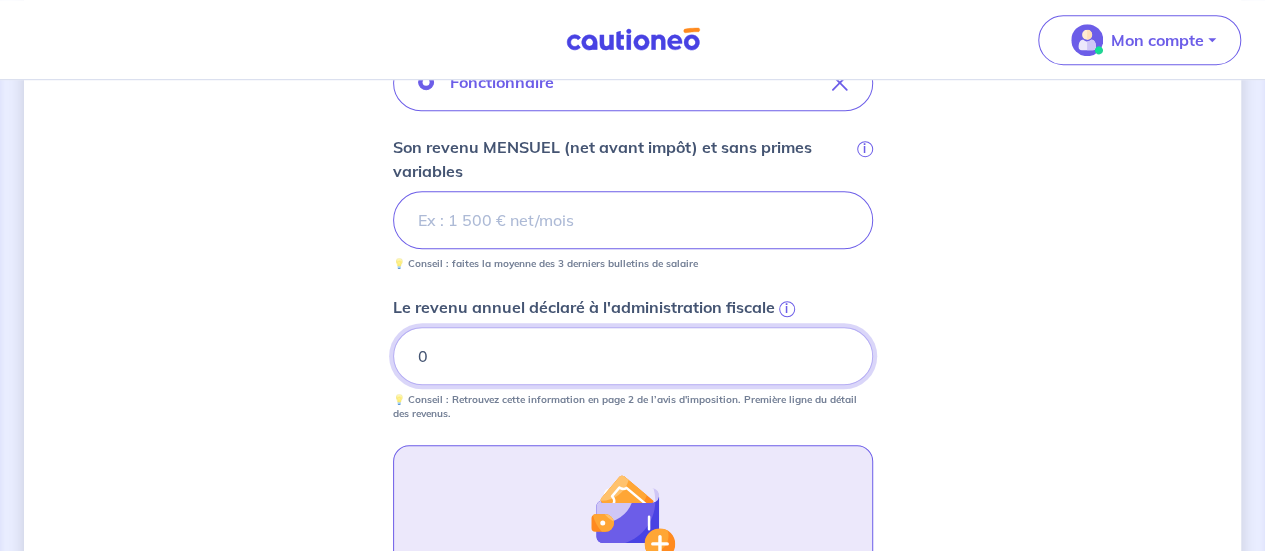type on "0" 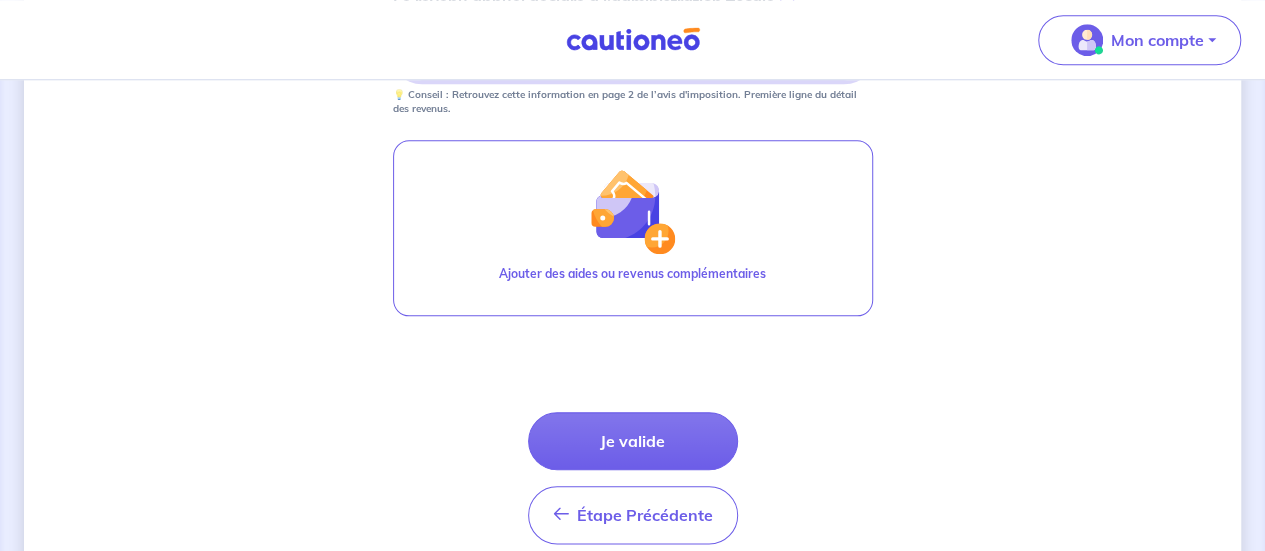 scroll, scrollTop: 932, scrollLeft: 0, axis: vertical 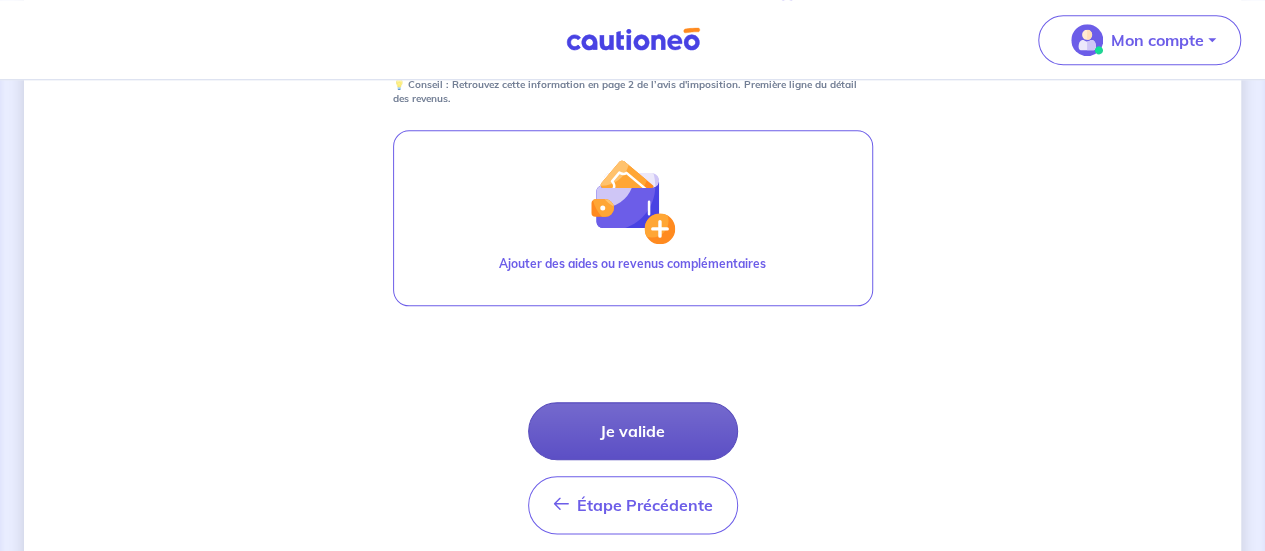 click on "Je valide" at bounding box center (633, 431) 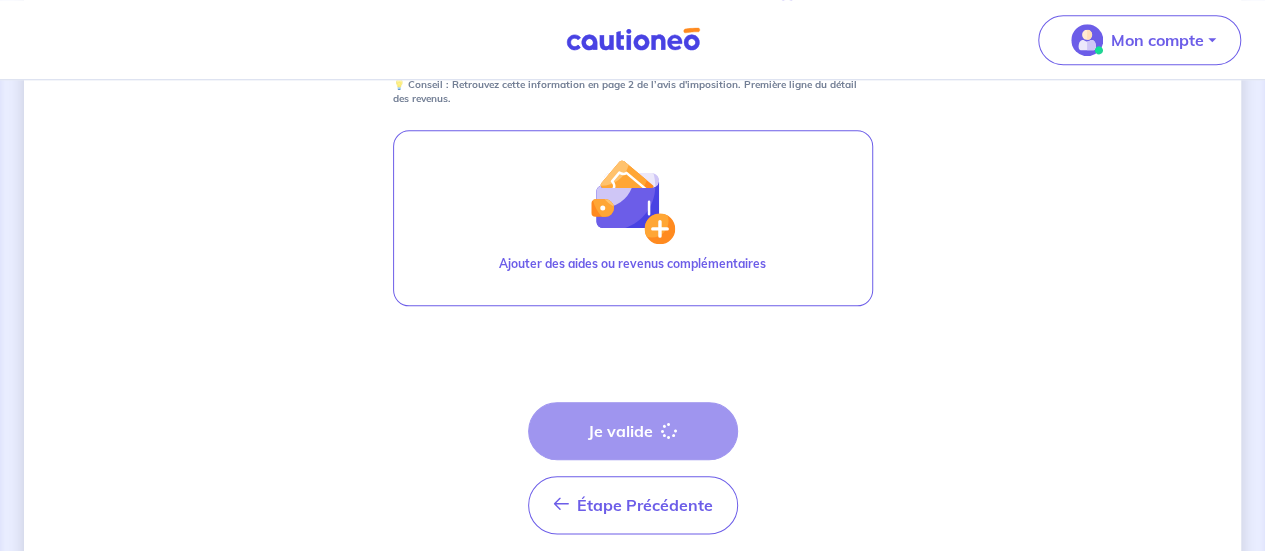 scroll, scrollTop: 0, scrollLeft: 0, axis: both 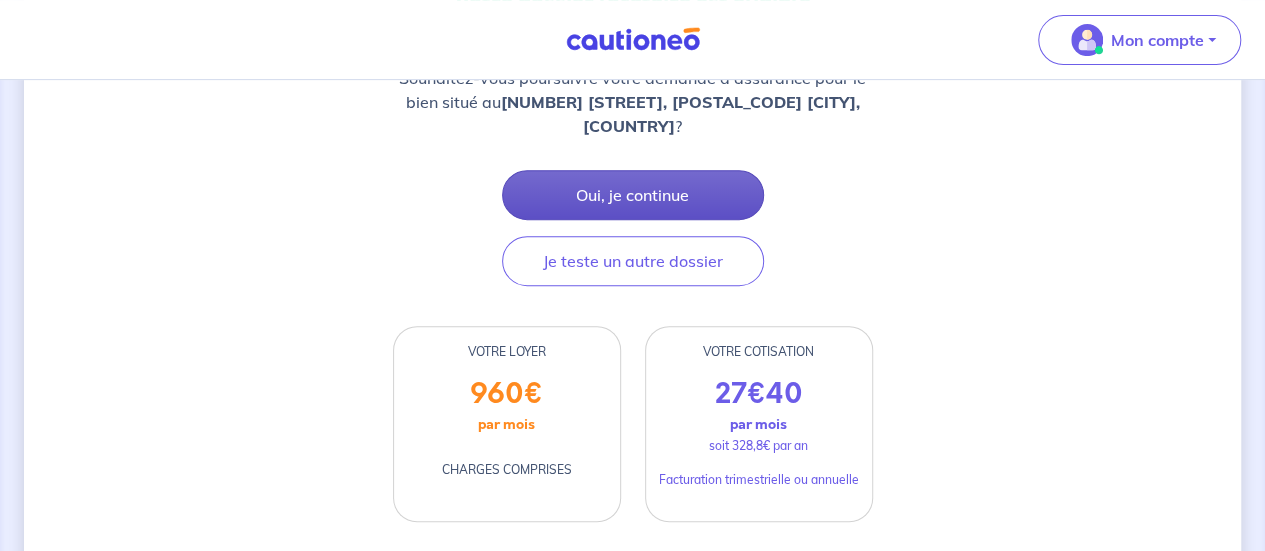 click on "Oui, je continue" at bounding box center [633, 195] 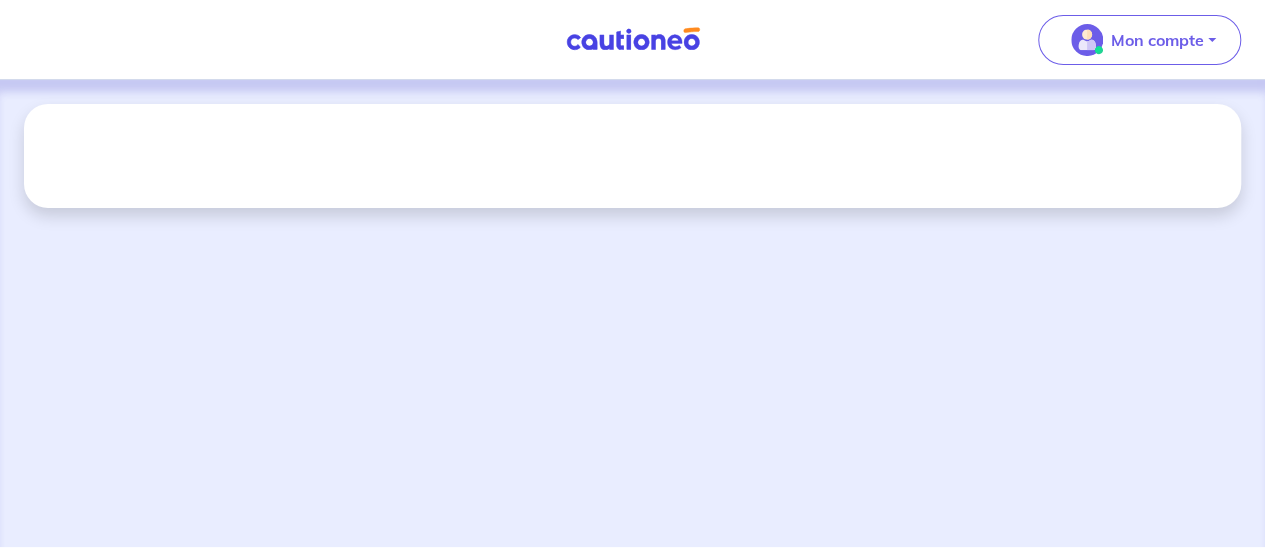 scroll, scrollTop: 0, scrollLeft: 0, axis: both 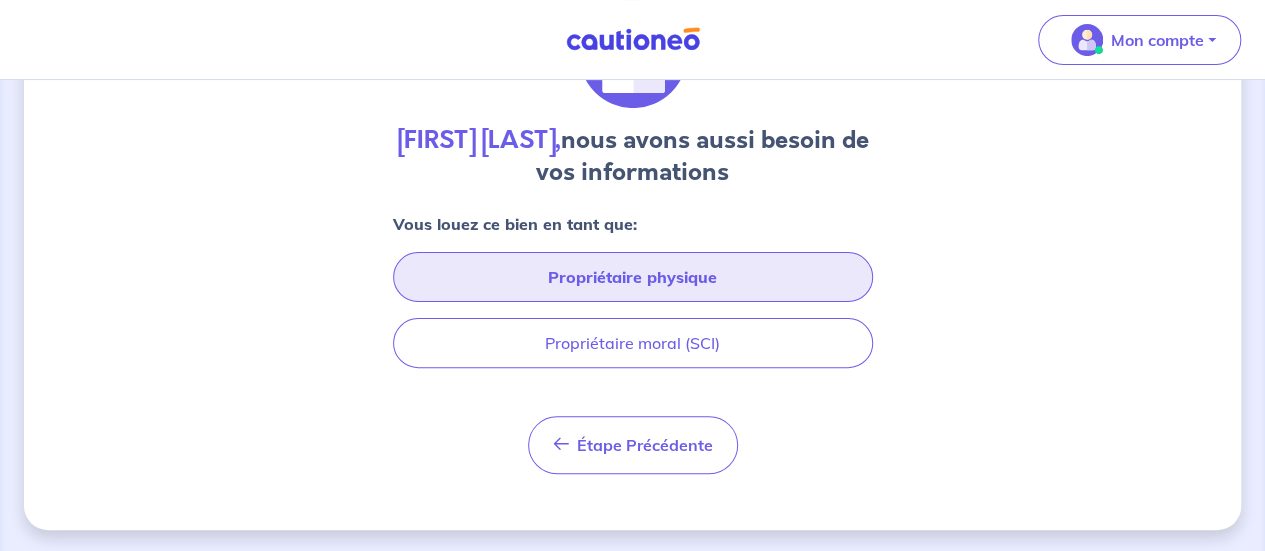 click on "Propriétaire physique" at bounding box center (633, 277) 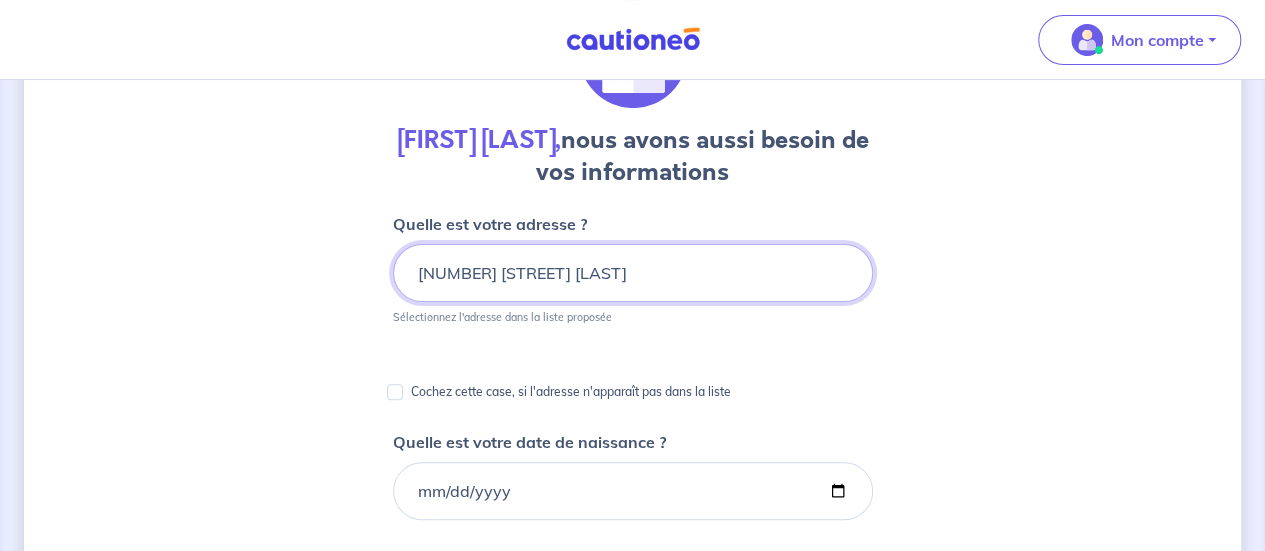 click on "[NUMBER] [STREET] [LAST]" at bounding box center (633, 273) 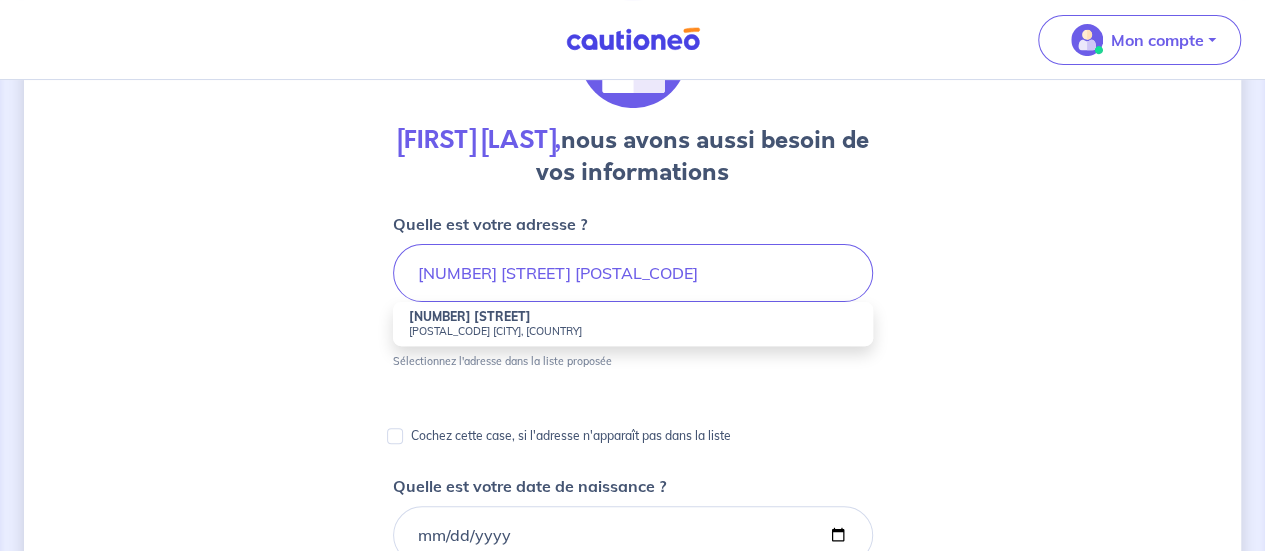 click on "[POSTAL_CODE] [CITY], [COUNTRY]" at bounding box center (633, 331) 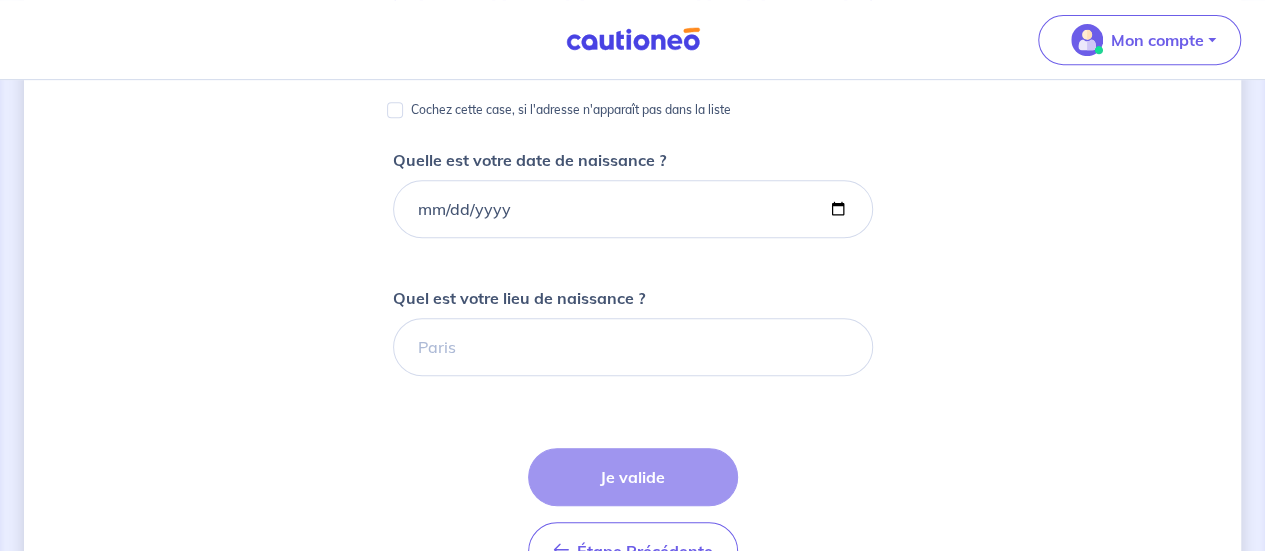 scroll, scrollTop: 436, scrollLeft: 0, axis: vertical 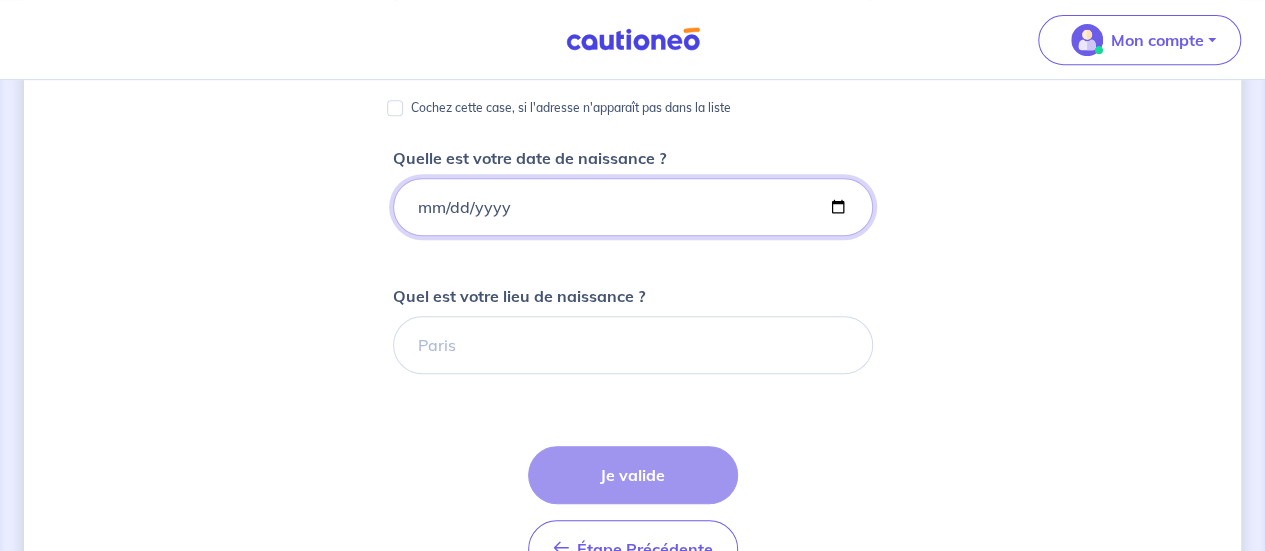 click on "Quelle est votre date de naissance ?" at bounding box center [633, 207] 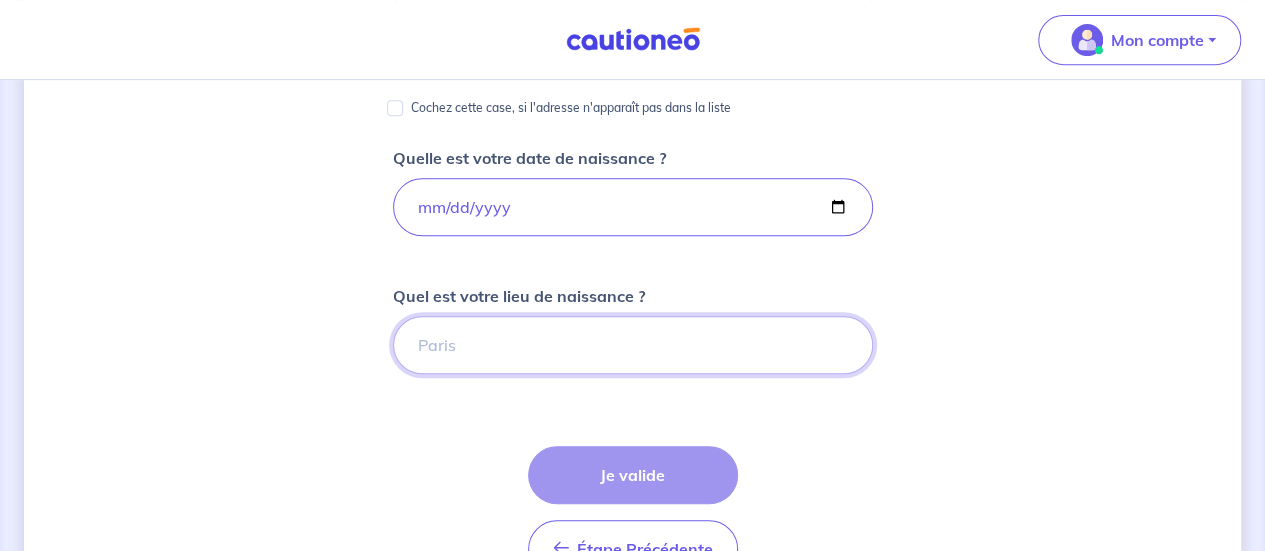 click on "Quel est votre lieu de naissance ?" at bounding box center [633, 345] 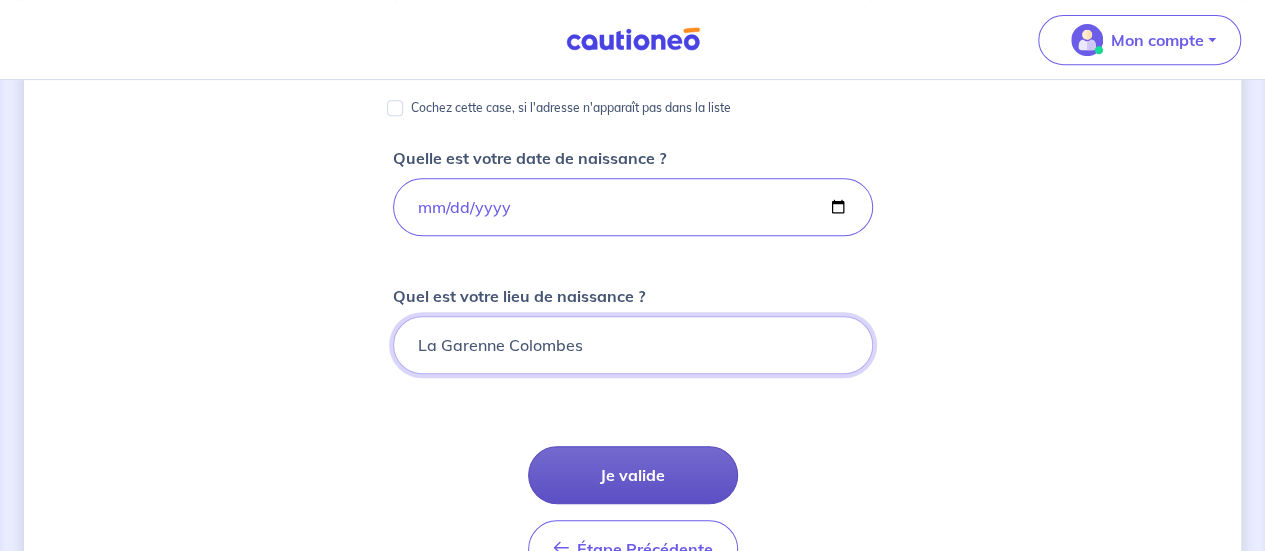 type on "La Garenne Colombes" 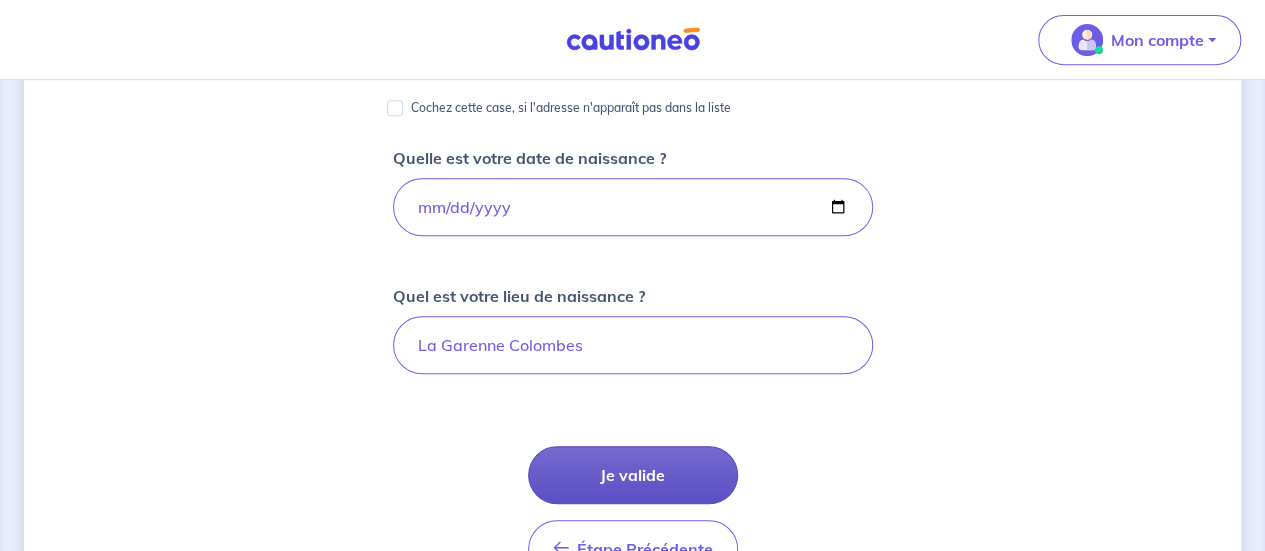 click on "Je valide" at bounding box center (633, 475) 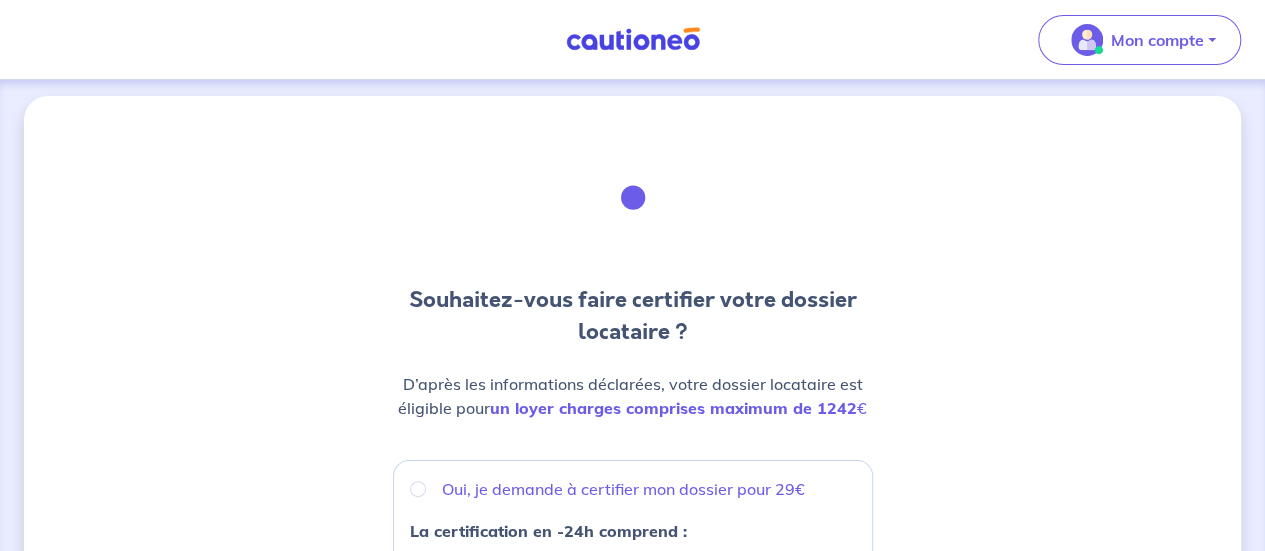 scroll, scrollTop: 0, scrollLeft: 0, axis: both 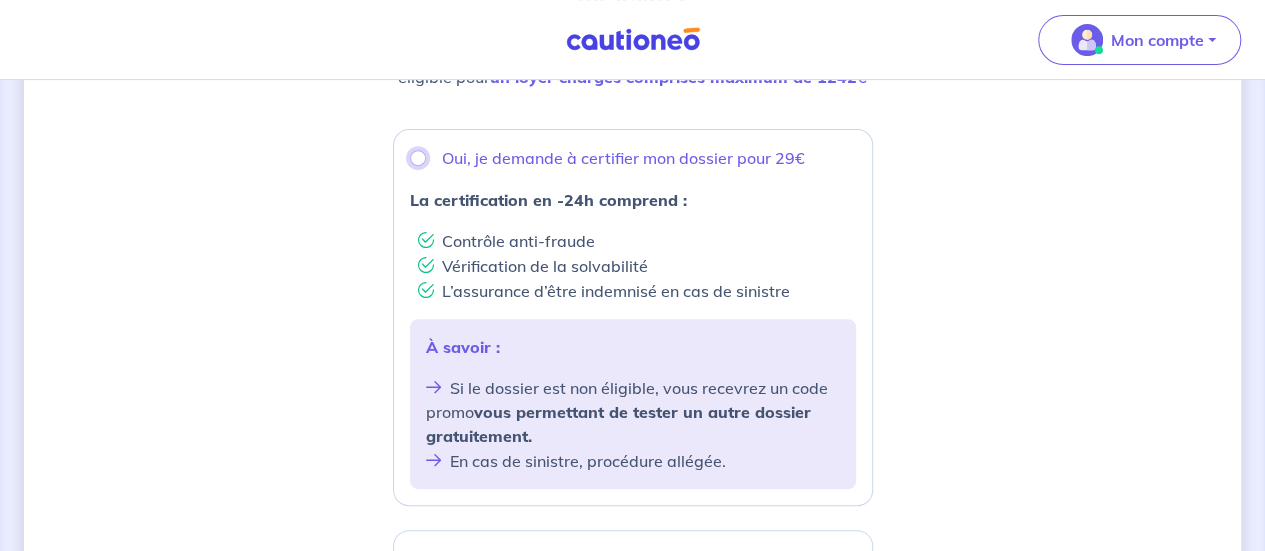 click on "Oui, je demande à certifier mon dossier pour 29€" at bounding box center (418, 158) 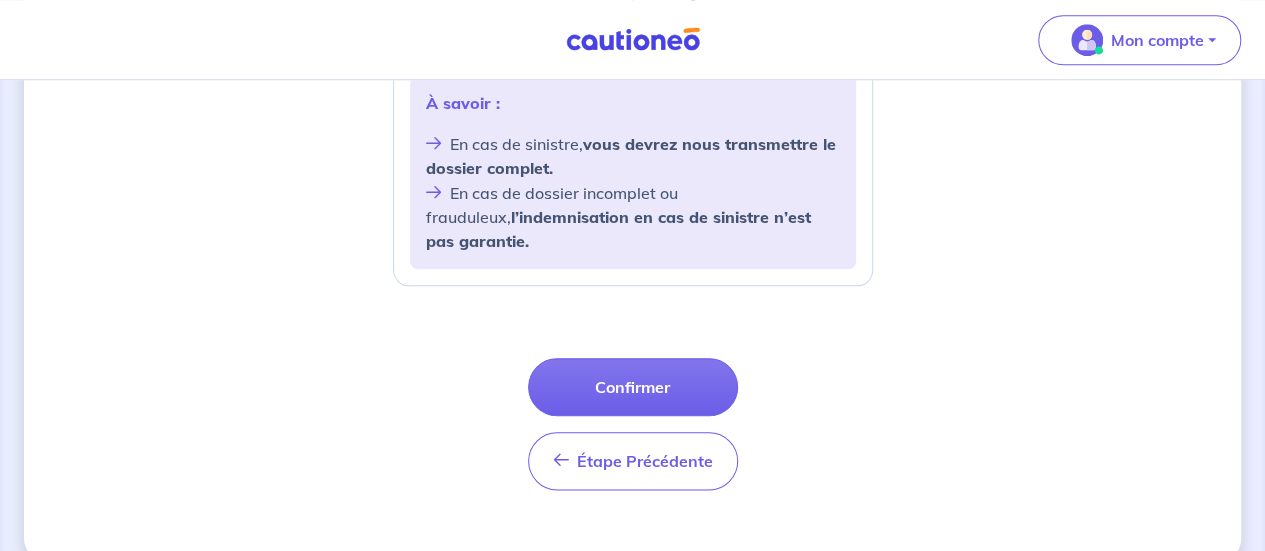 scroll, scrollTop: 939, scrollLeft: 0, axis: vertical 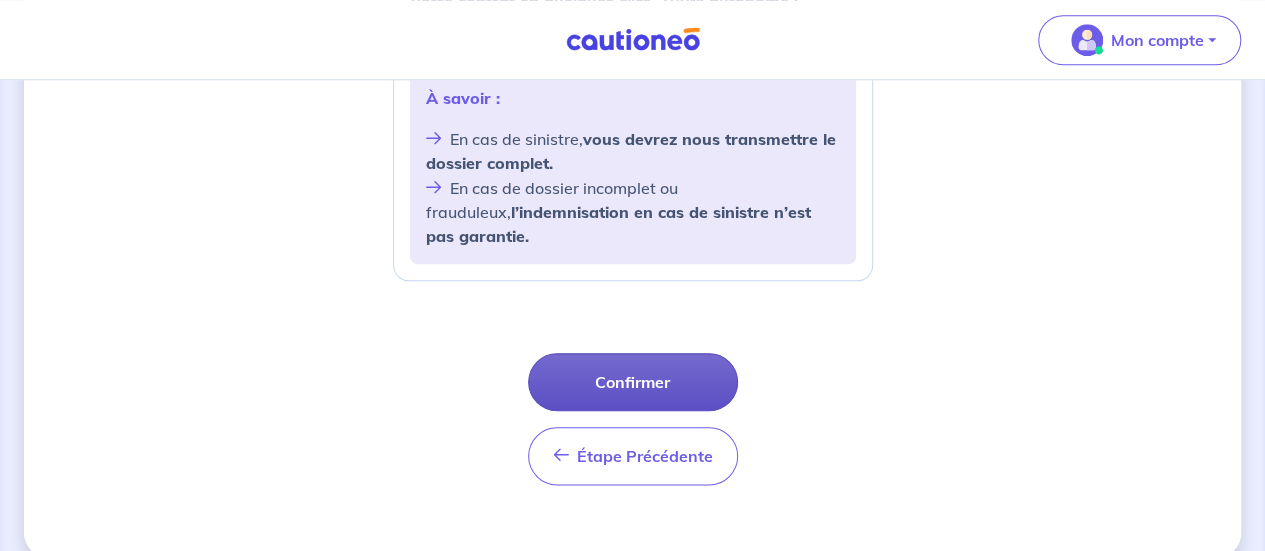 click on "Confirmer" at bounding box center (633, 382) 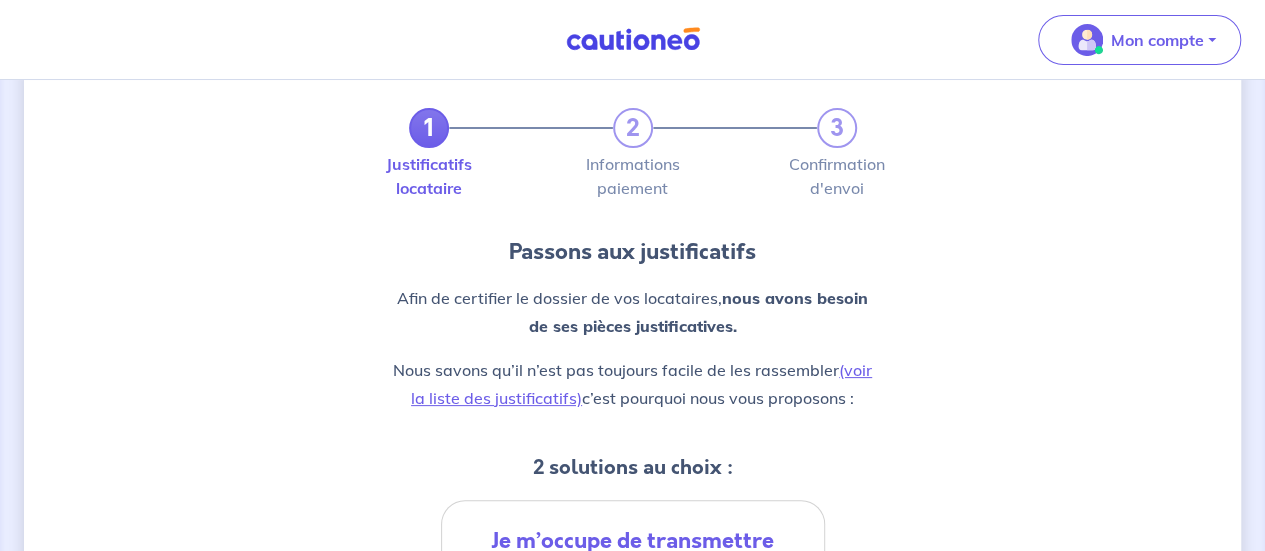 scroll, scrollTop: 0, scrollLeft: 0, axis: both 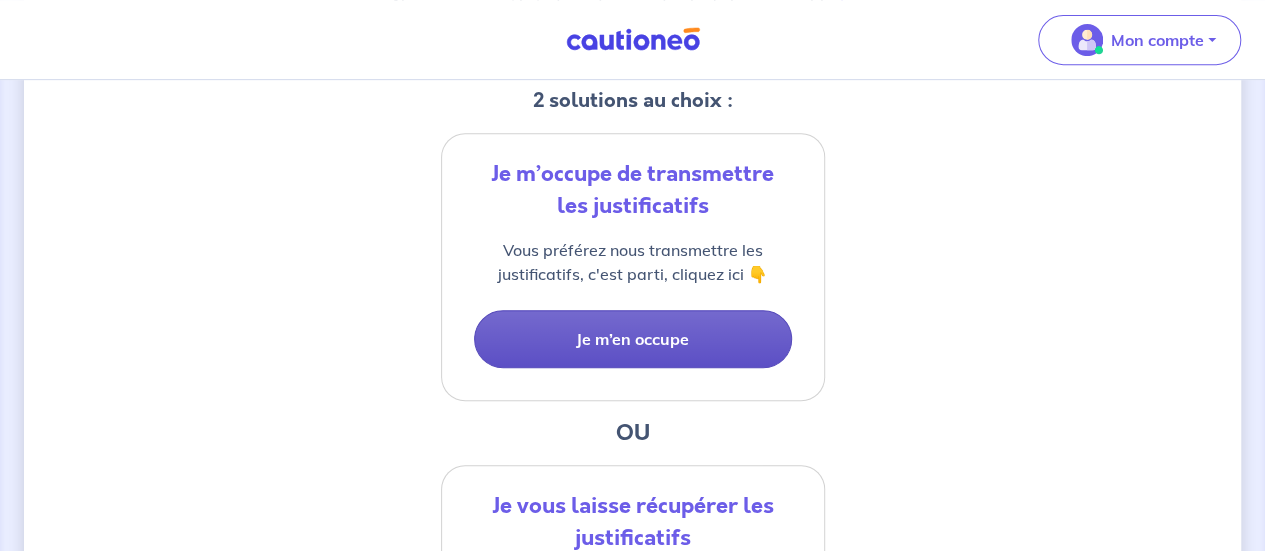 click on "Je m’en occupe" at bounding box center (633, 339) 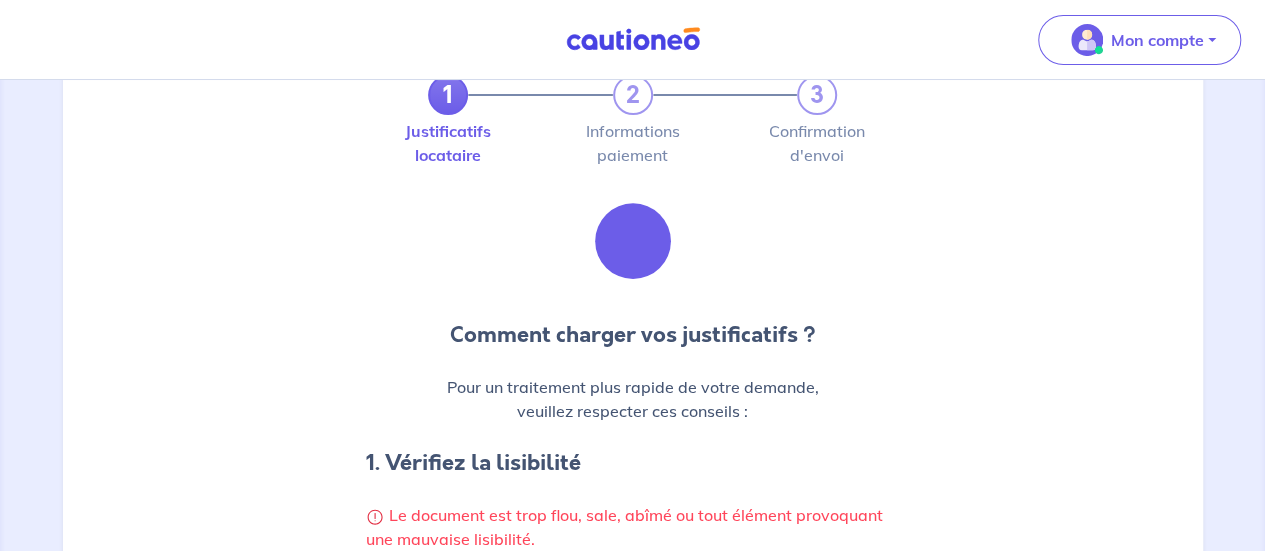 scroll, scrollTop: 0, scrollLeft: 0, axis: both 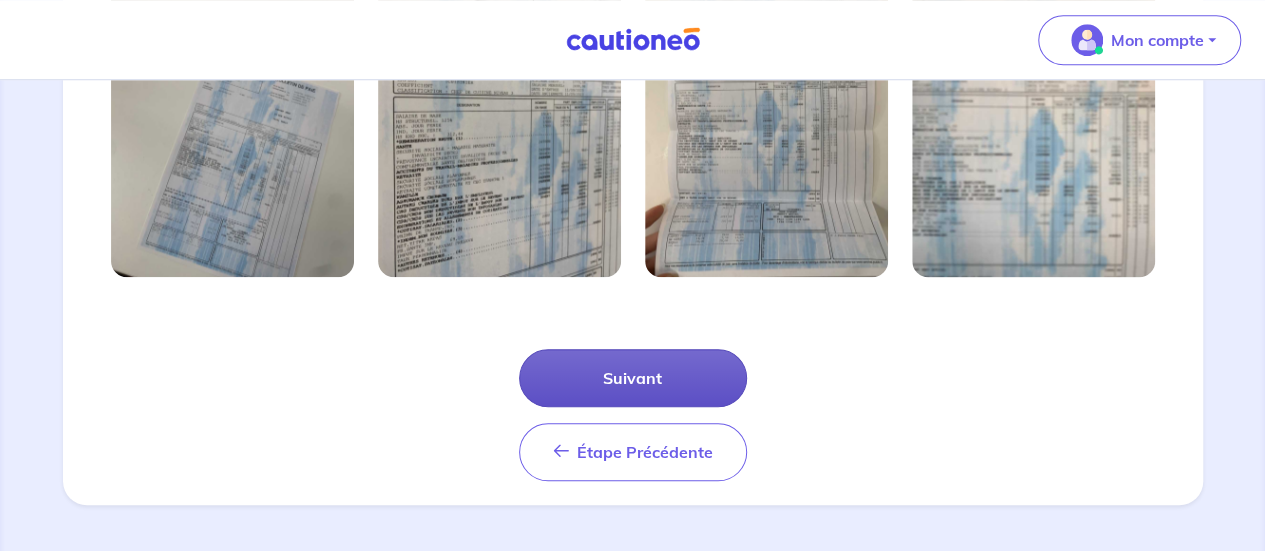 click on "Suivant" at bounding box center (633, 378) 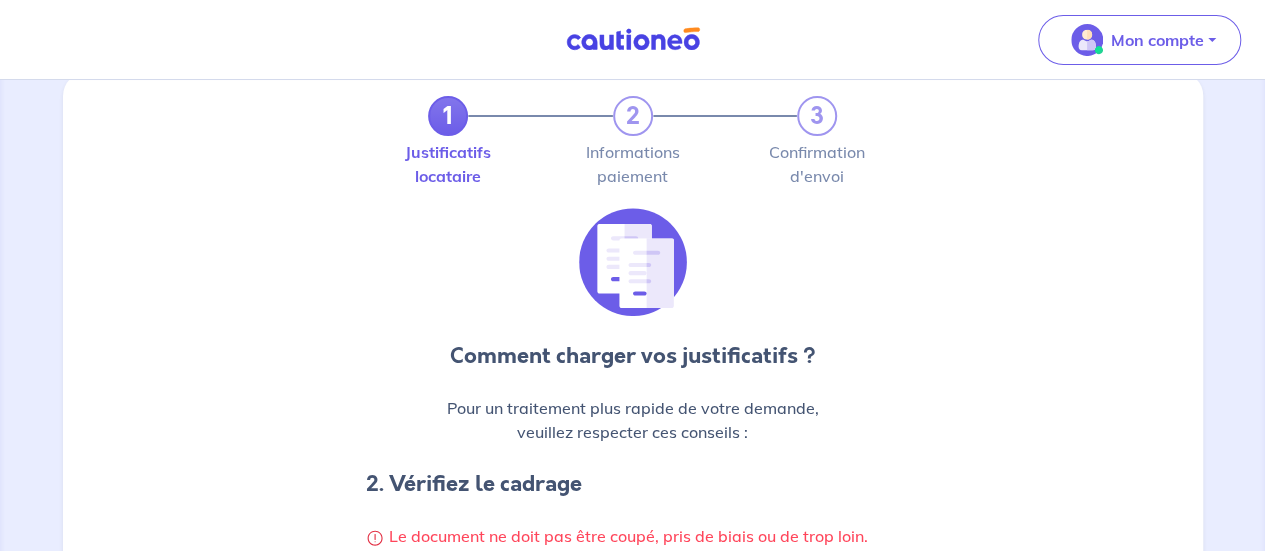 scroll, scrollTop: 0, scrollLeft: 0, axis: both 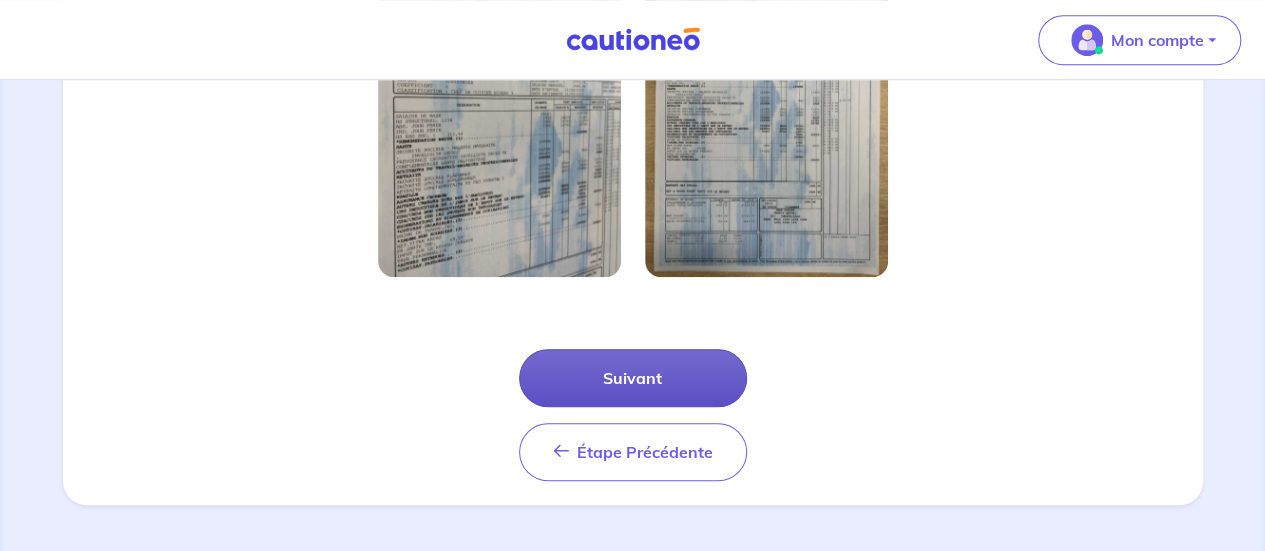 click on "Suivant" at bounding box center (633, 378) 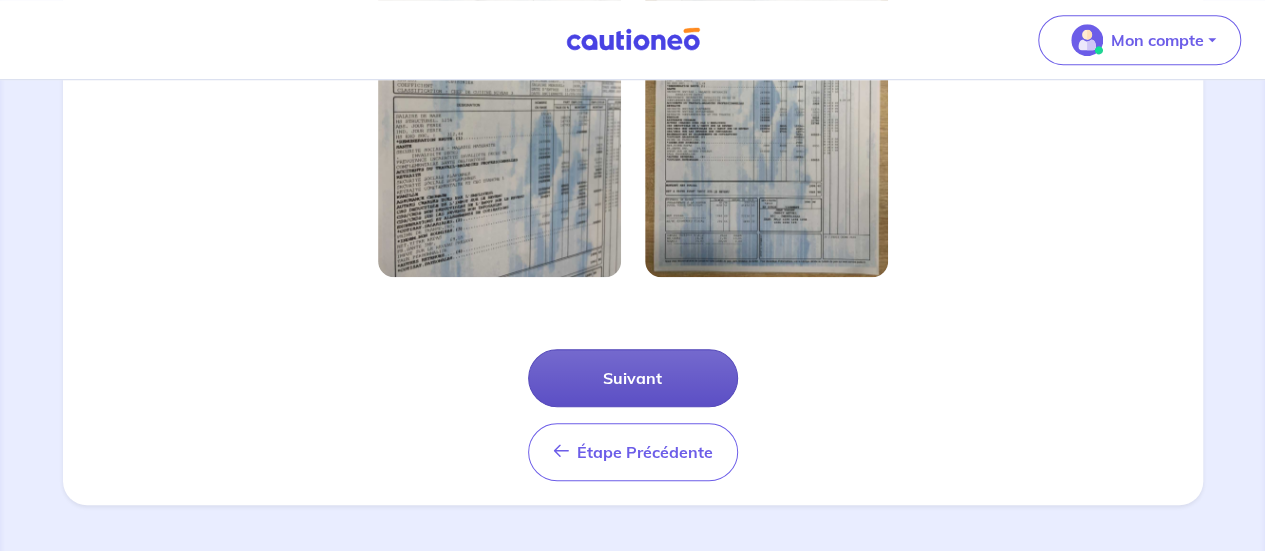 scroll, scrollTop: 0, scrollLeft: 0, axis: both 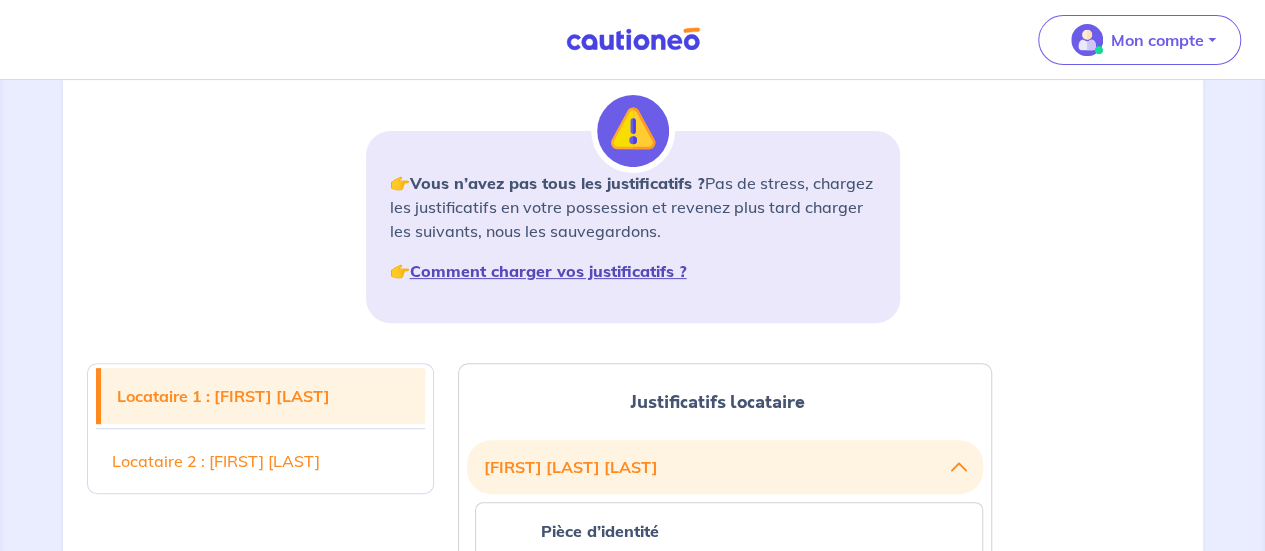 click on "Comment charger vos justificatifs ?" at bounding box center (548, 271) 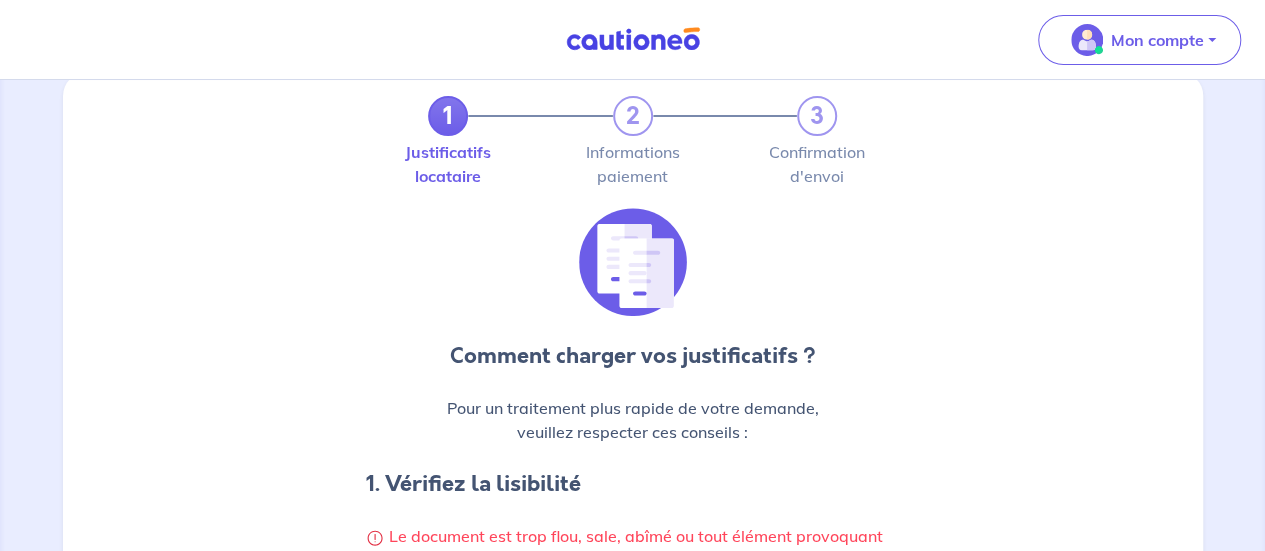 scroll, scrollTop: 0, scrollLeft: 0, axis: both 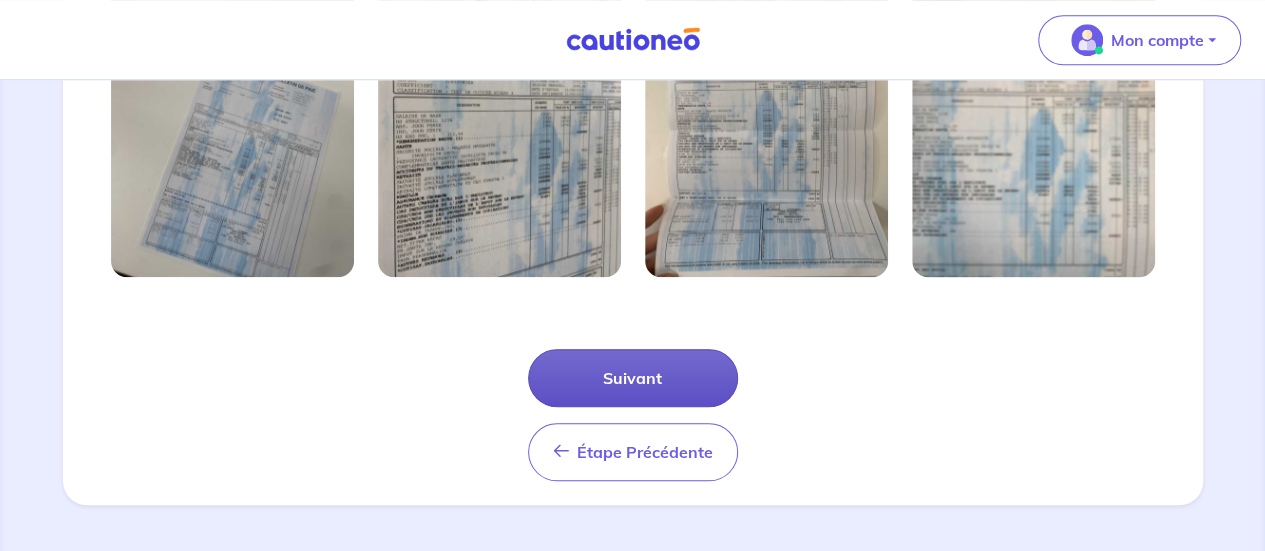 click on "Suivant" at bounding box center [633, 378] 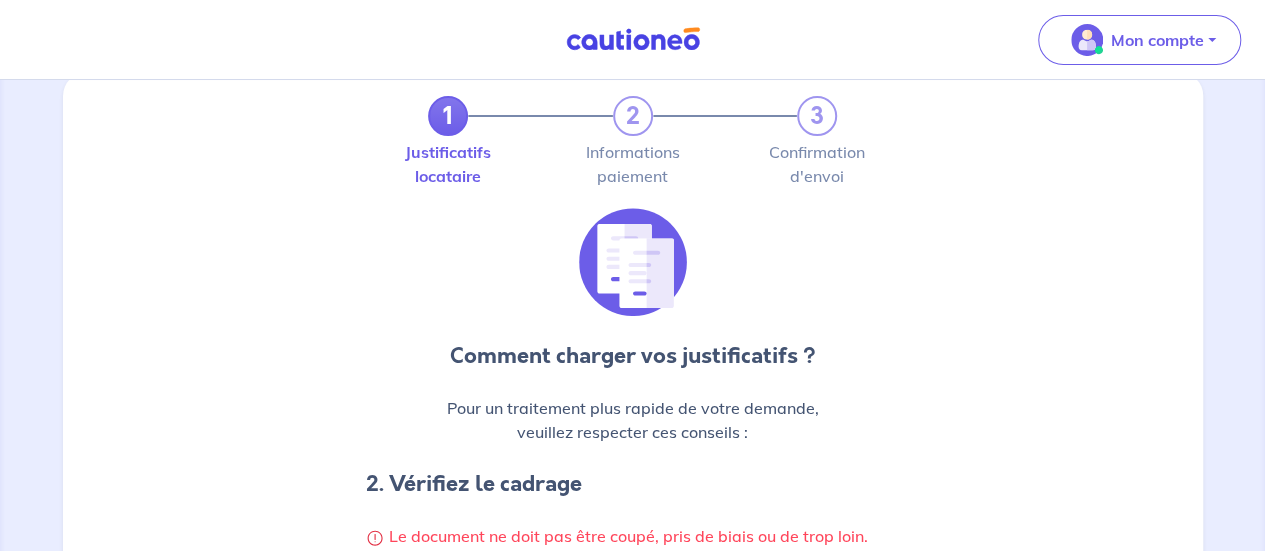 scroll, scrollTop: 0, scrollLeft: 0, axis: both 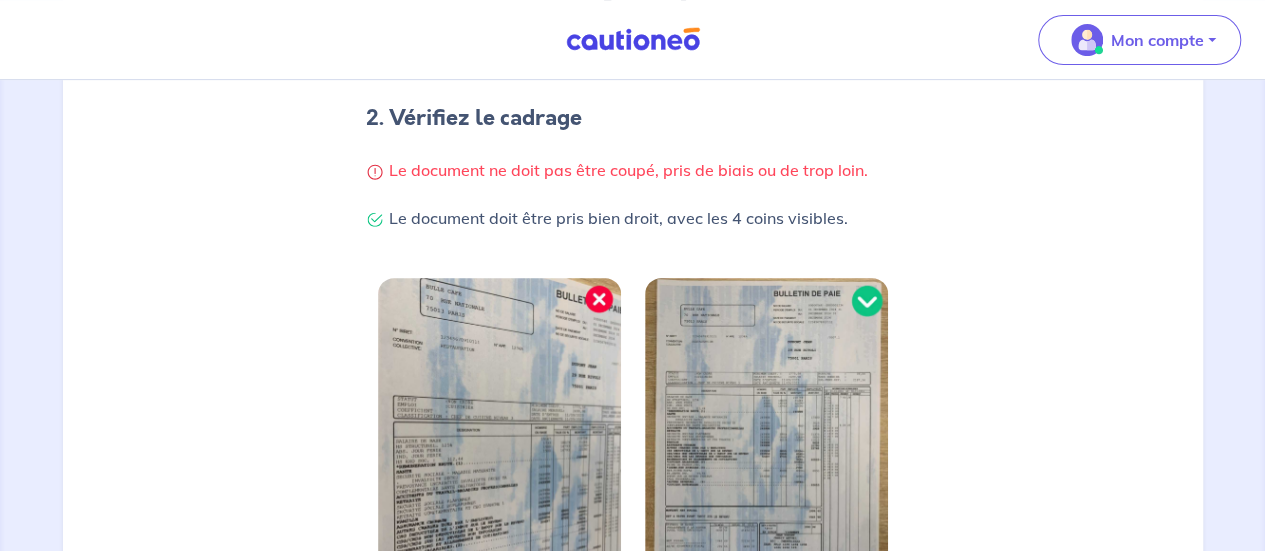 click at bounding box center (766, 440) 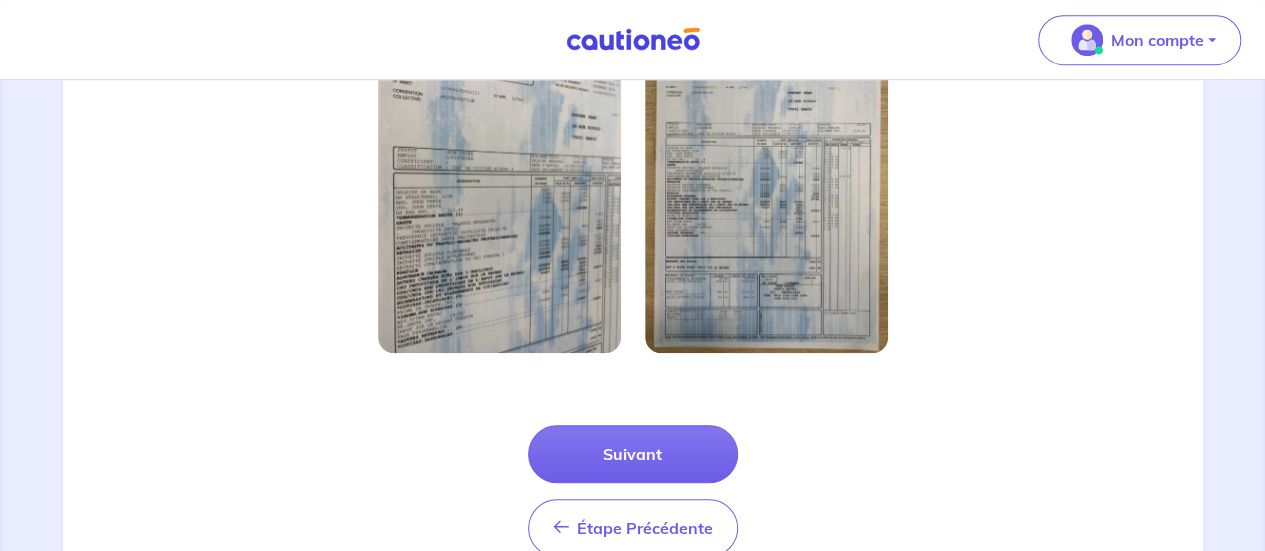 scroll, scrollTop: 723, scrollLeft: 0, axis: vertical 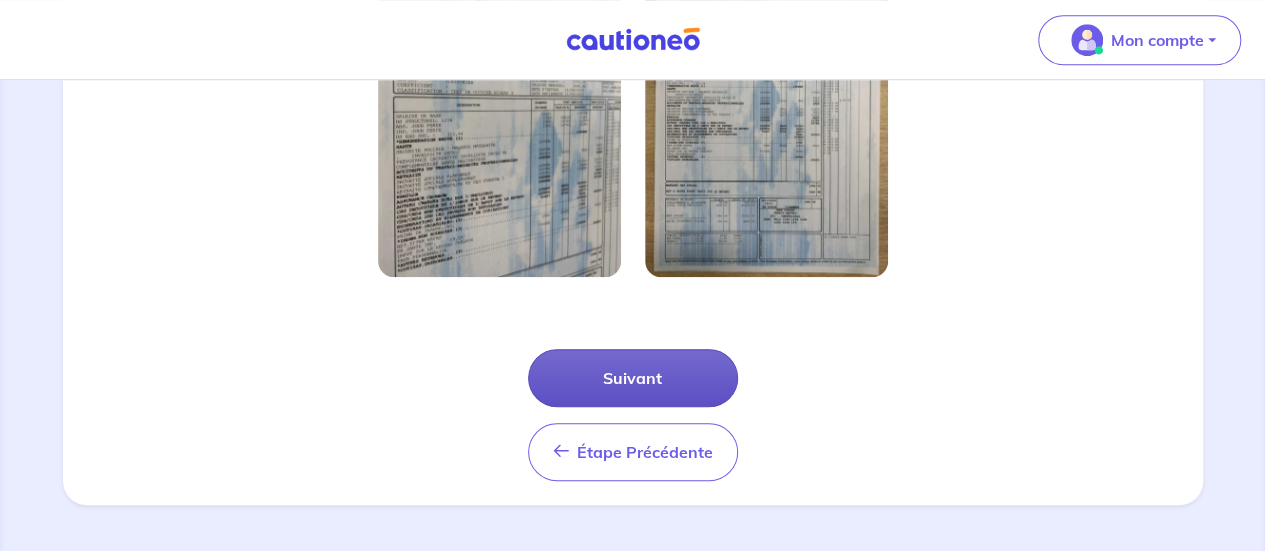 click on "Suivant" at bounding box center [633, 378] 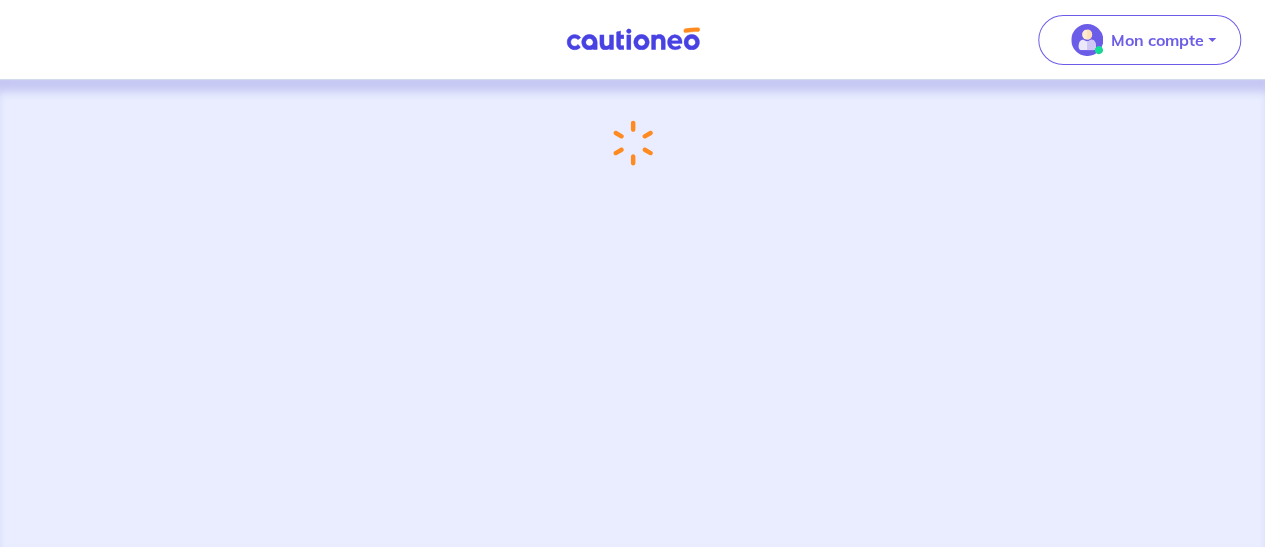 scroll, scrollTop: 0, scrollLeft: 0, axis: both 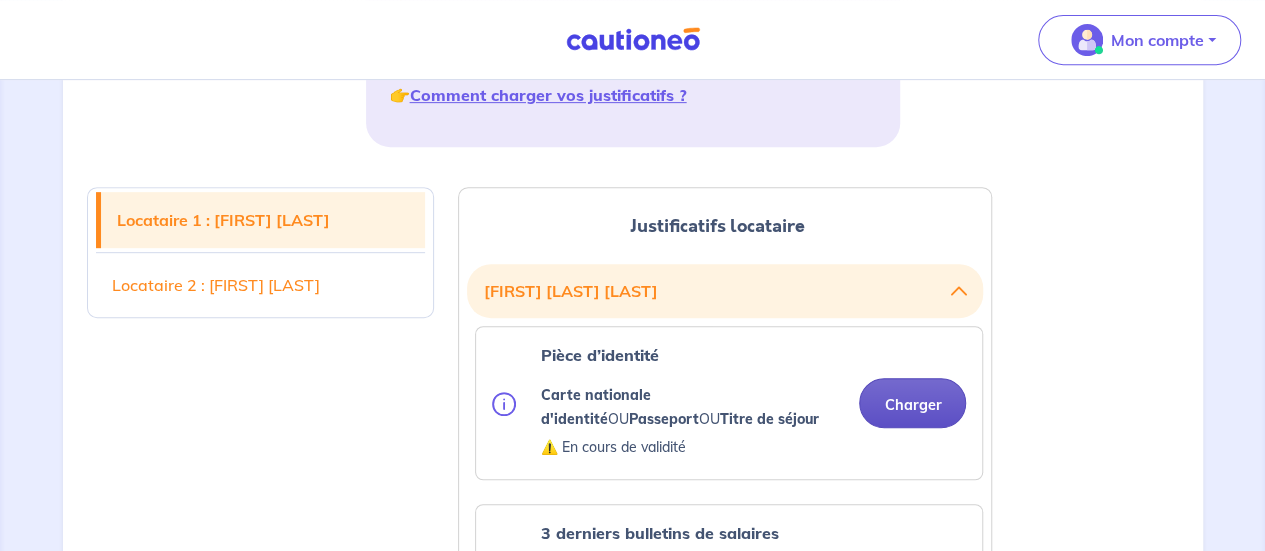 click on "Charger" at bounding box center [912, 403] 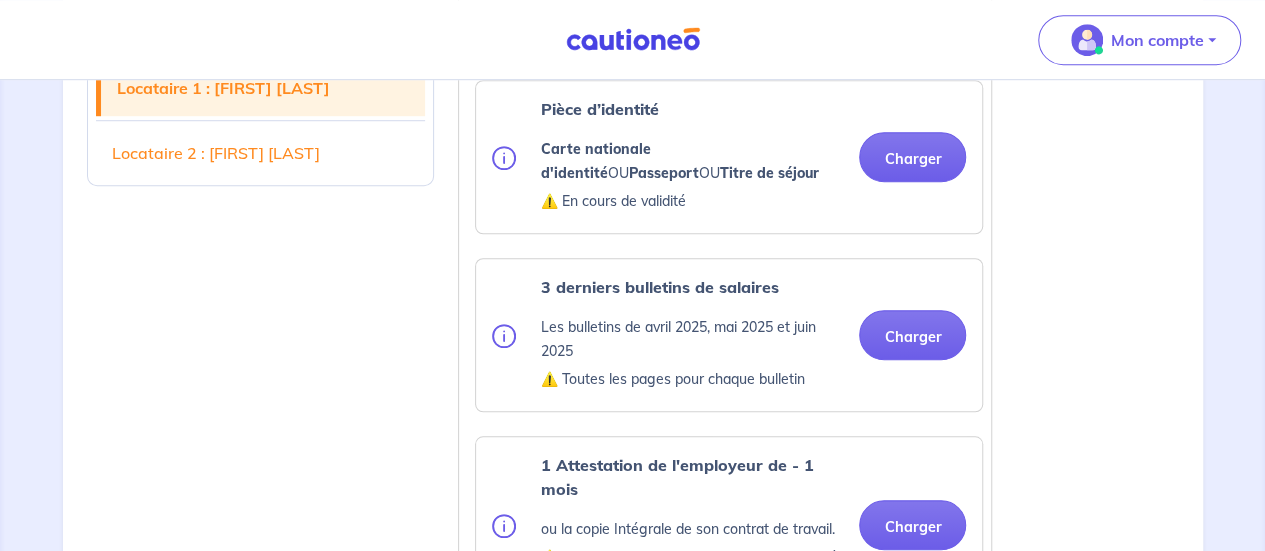 scroll, scrollTop: 688, scrollLeft: 0, axis: vertical 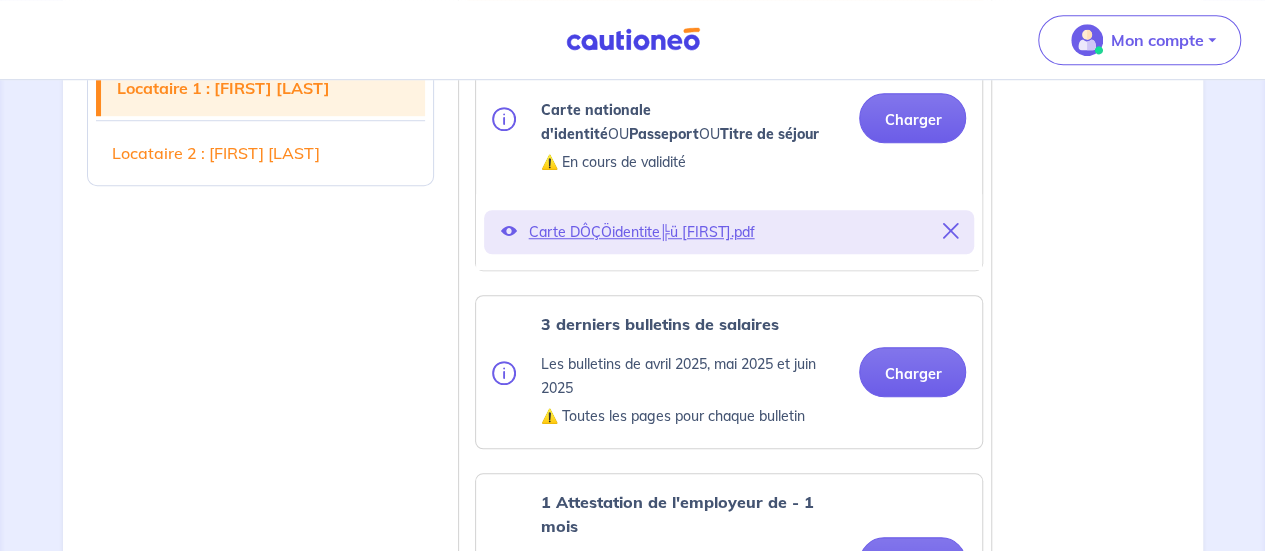 click at bounding box center [504, 373] 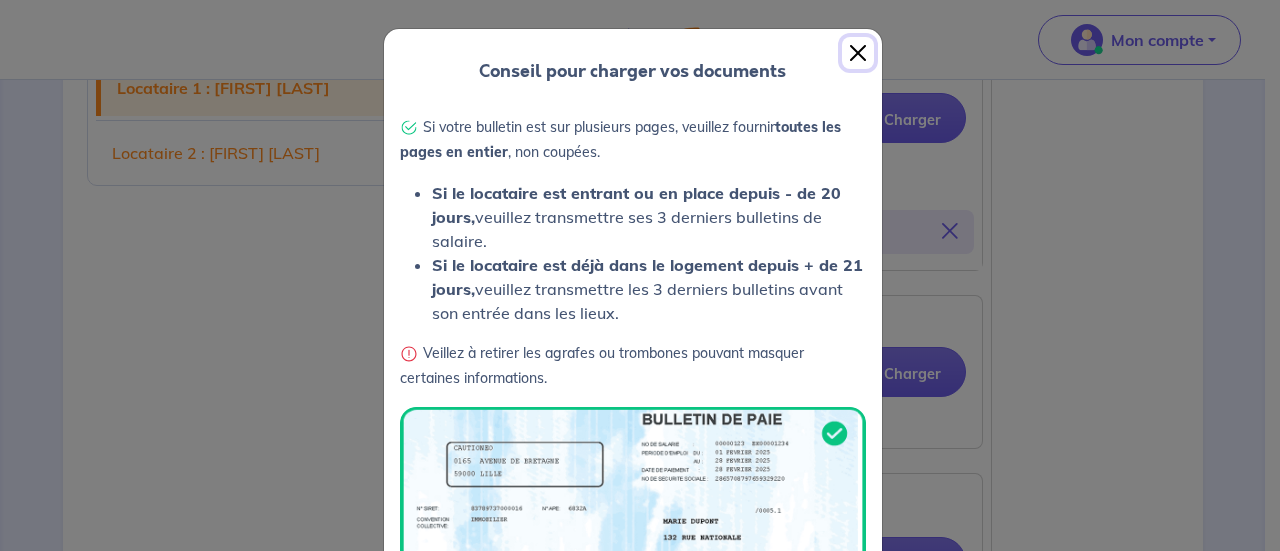 click at bounding box center [858, 53] 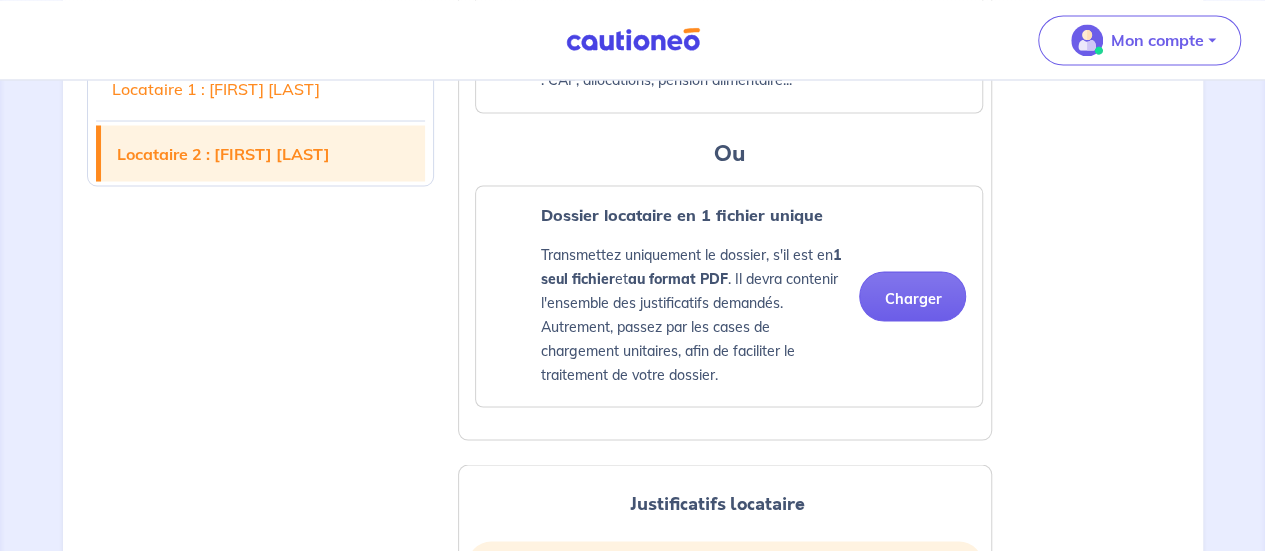 scroll, scrollTop: 1821, scrollLeft: 0, axis: vertical 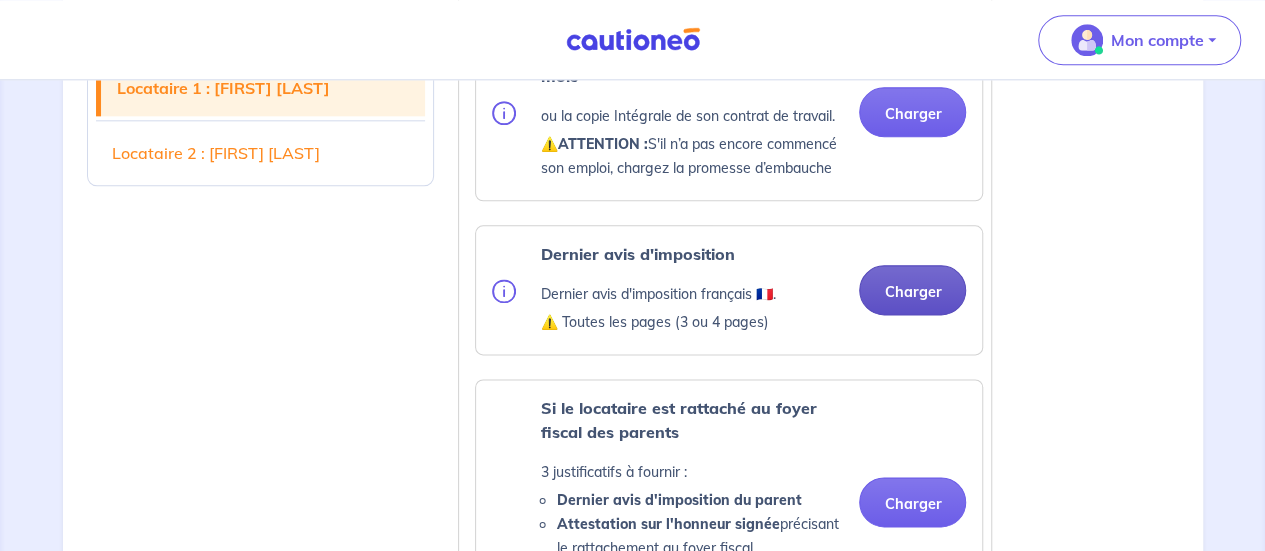 click on "Charger" at bounding box center [912, 290] 